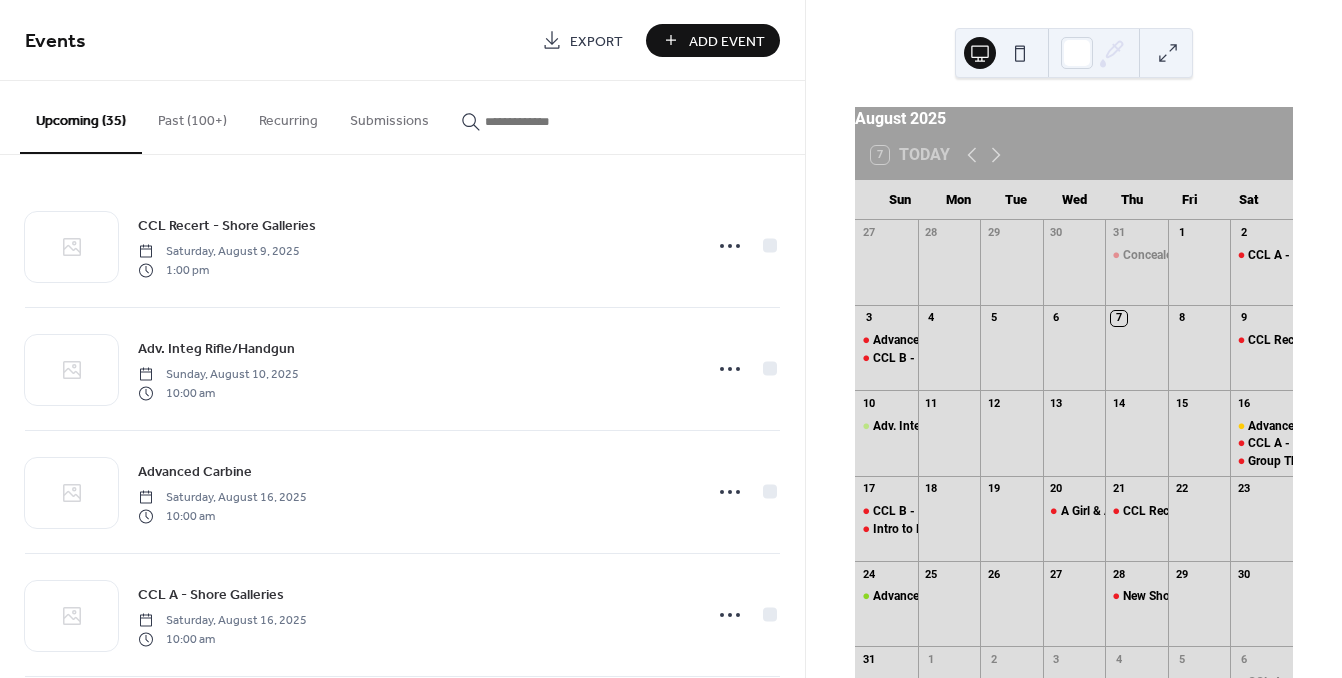 scroll, scrollTop: 0, scrollLeft: 0, axis: both 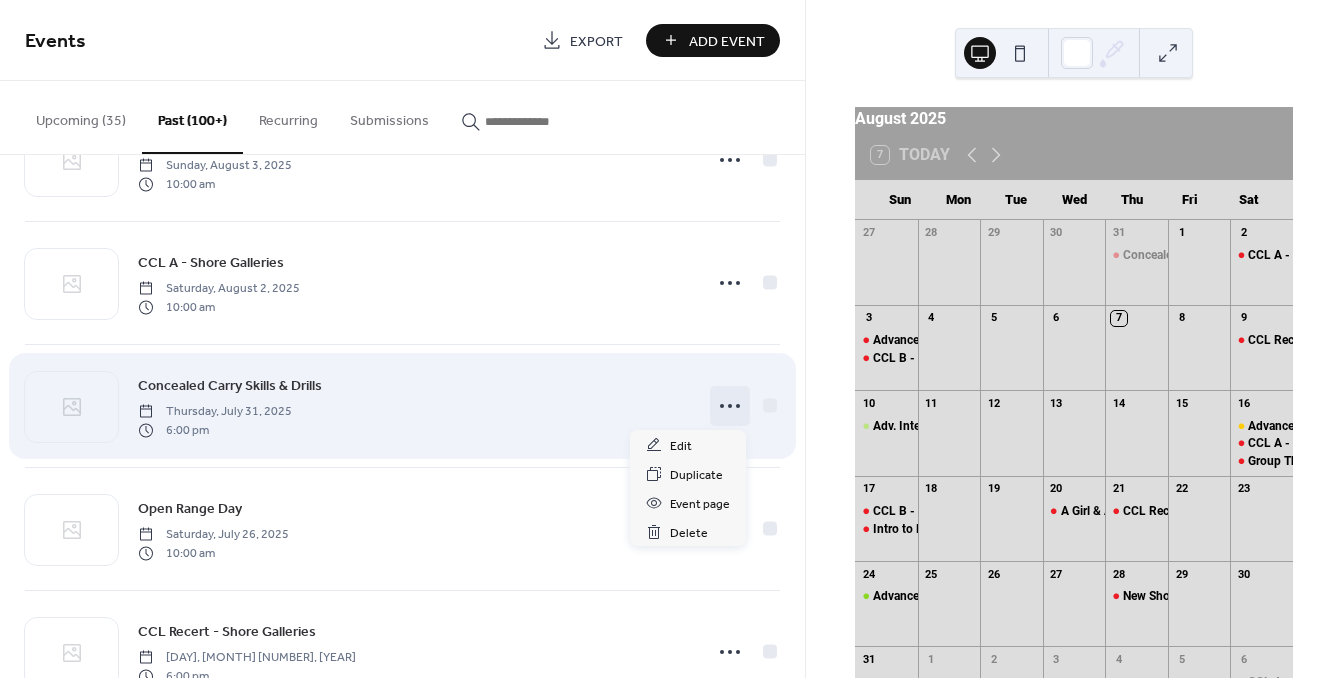 click 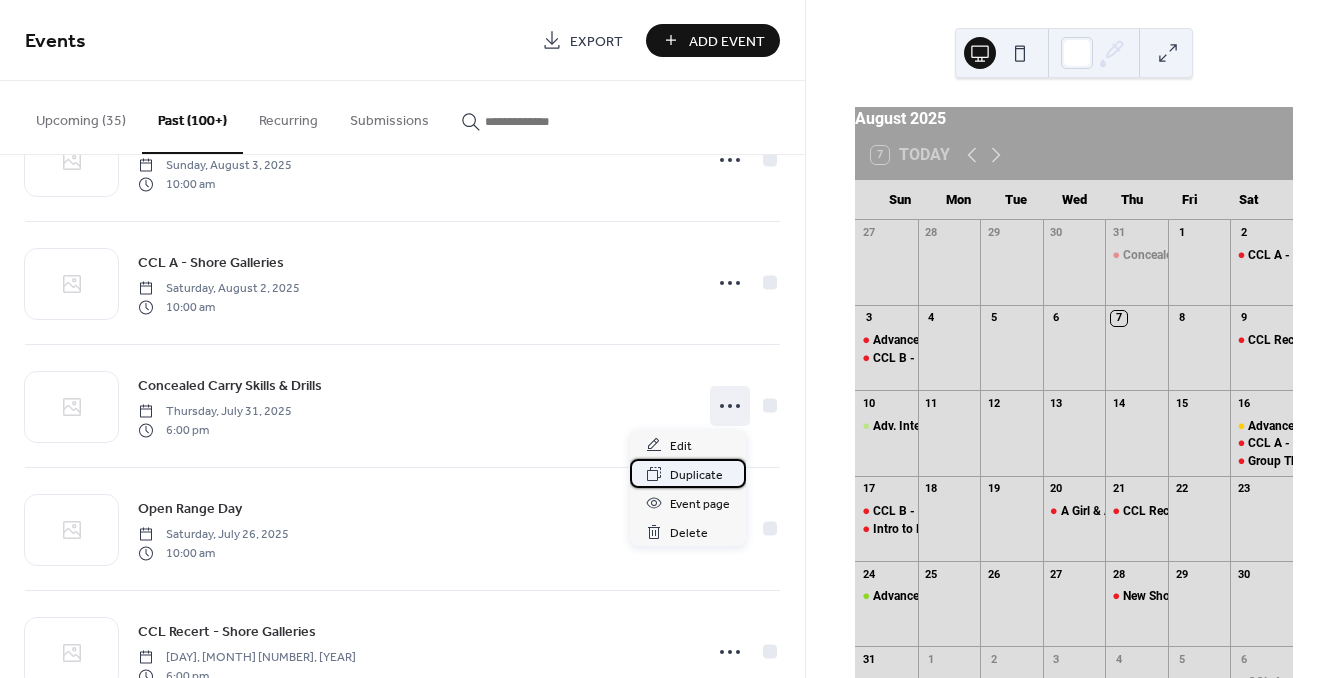click on "Duplicate" at bounding box center (696, 475) 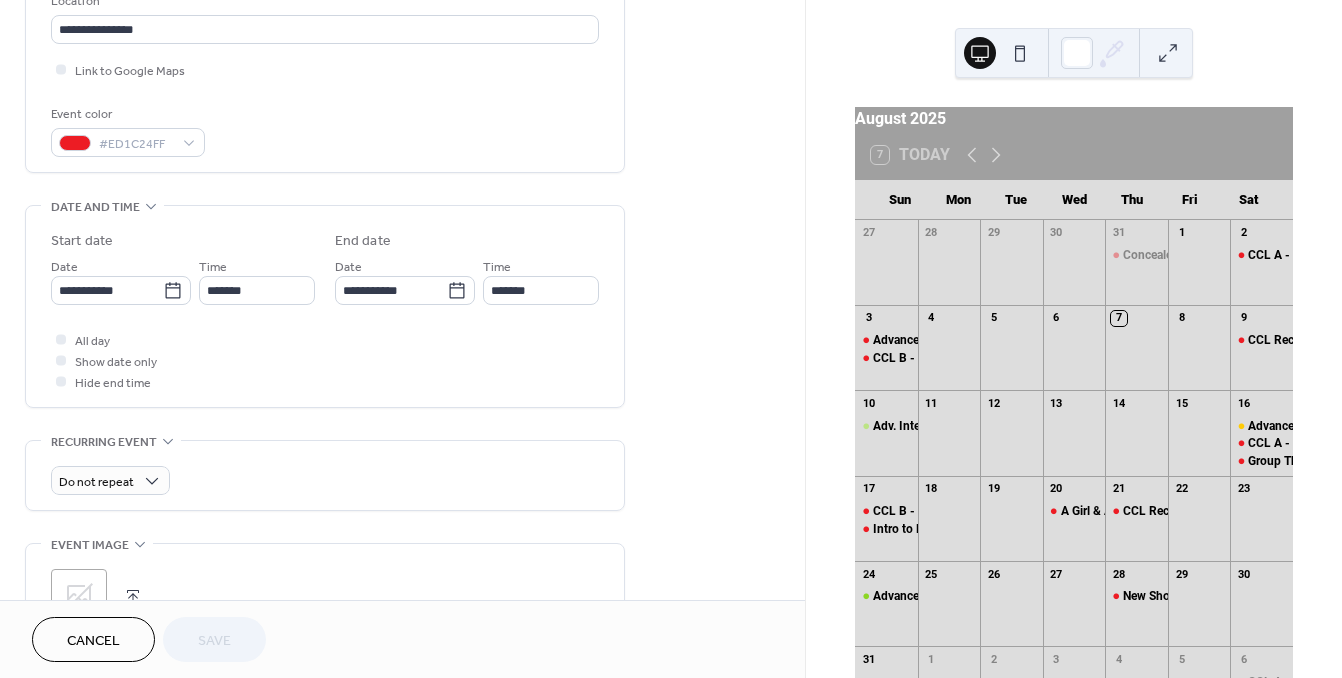 scroll, scrollTop: 447, scrollLeft: 0, axis: vertical 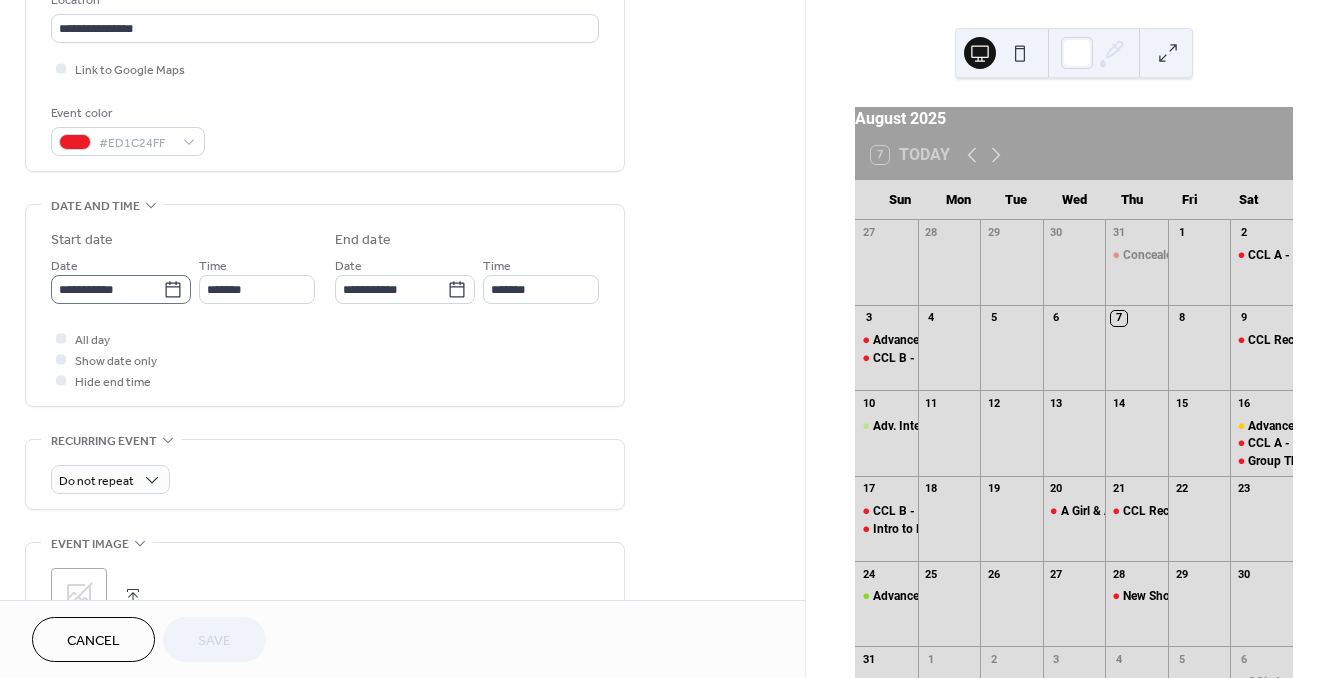 click 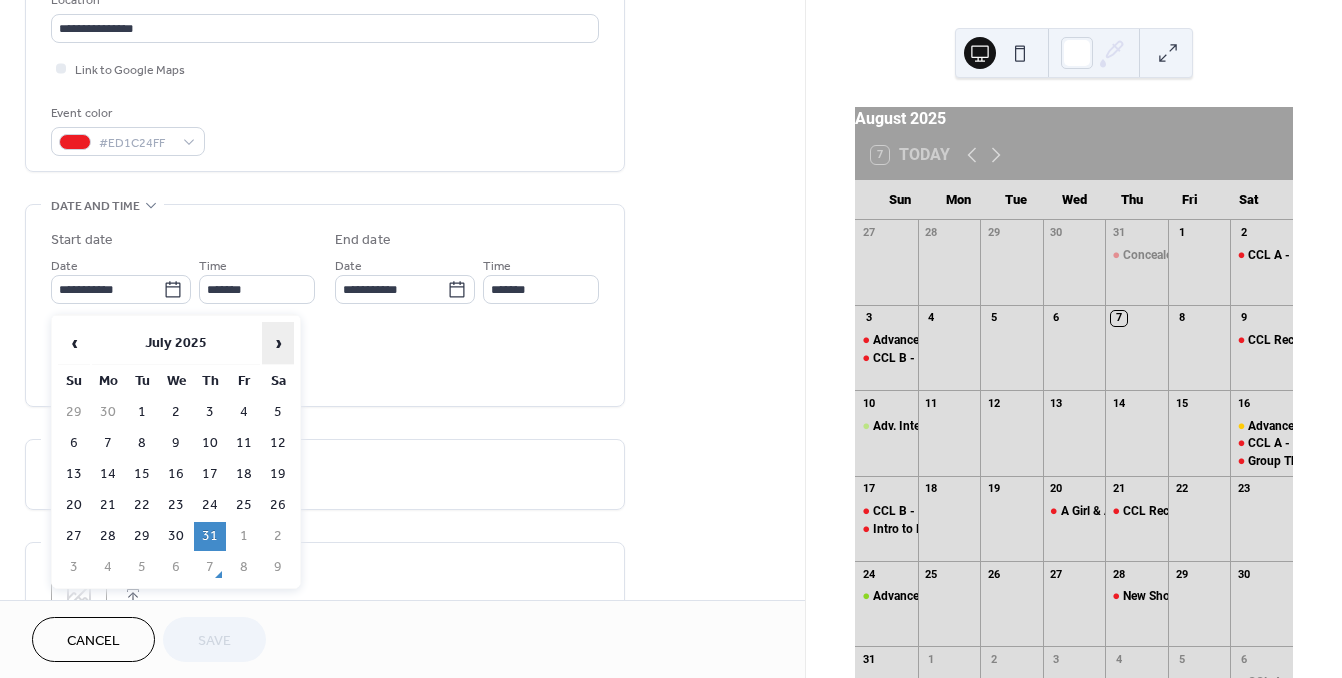 click on "›" at bounding box center [278, 343] 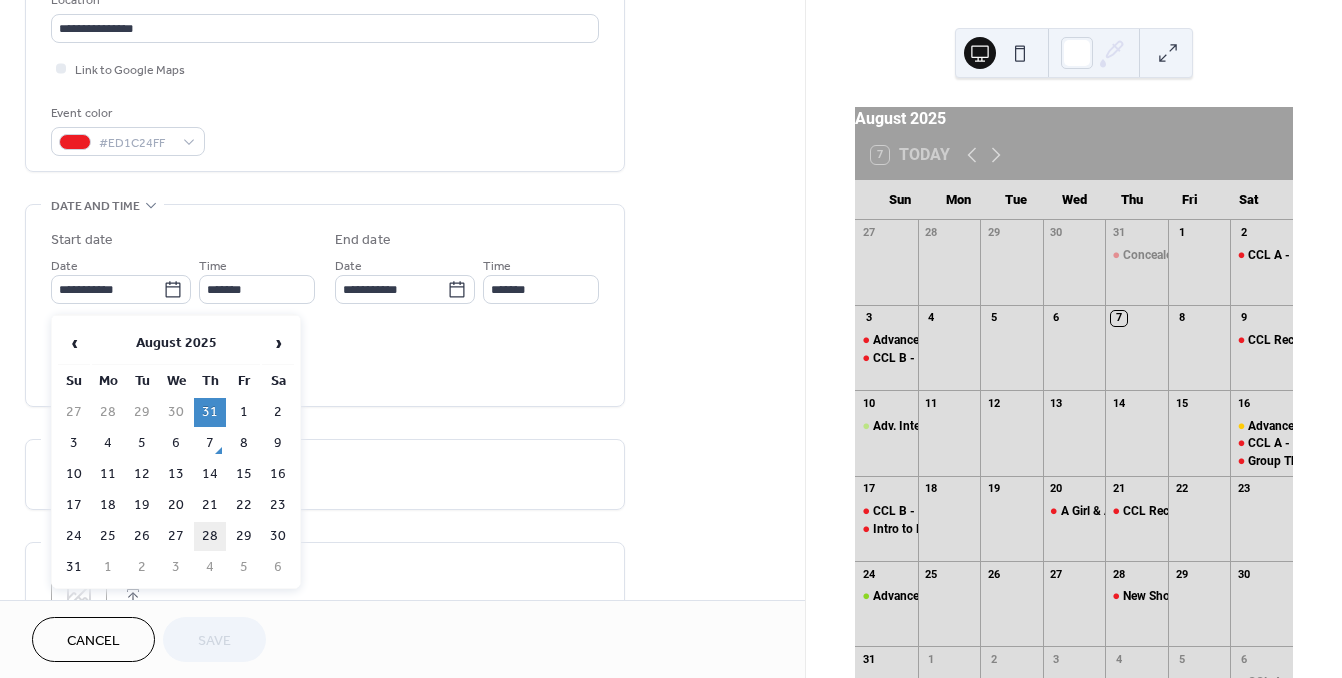 click on "28" at bounding box center [210, 536] 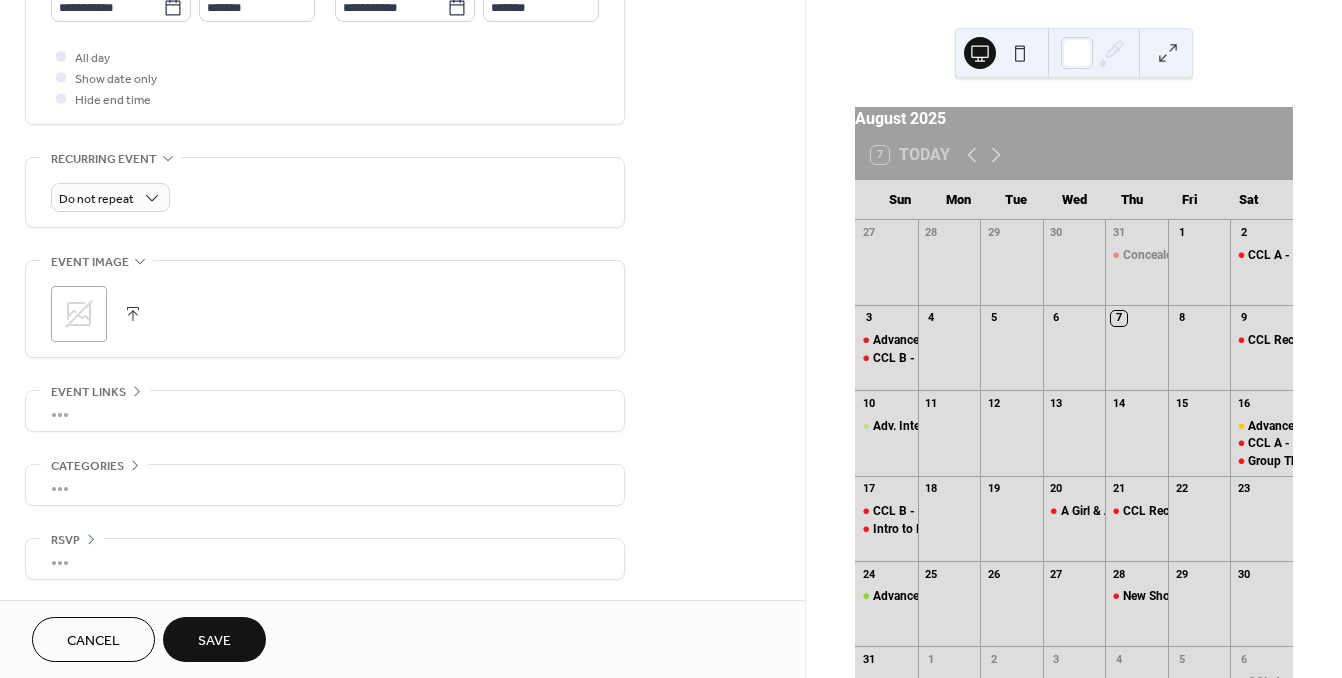 scroll, scrollTop: 735, scrollLeft: 0, axis: vertical 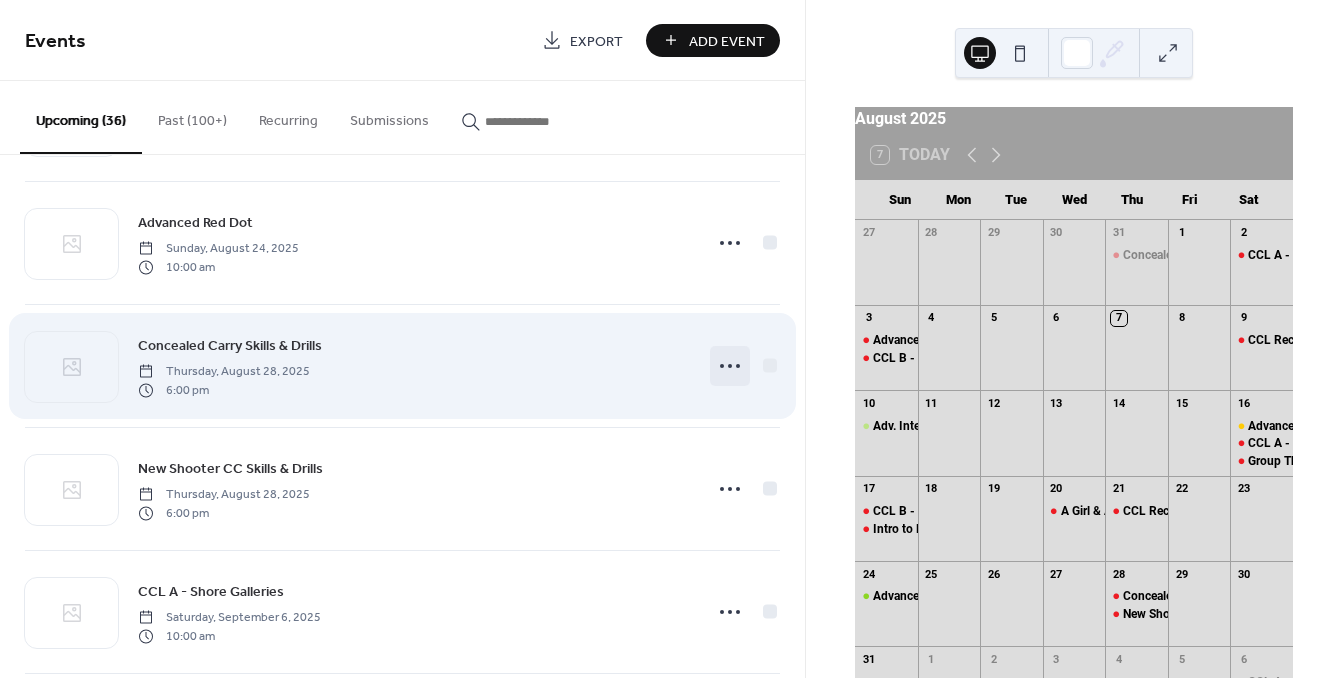 click 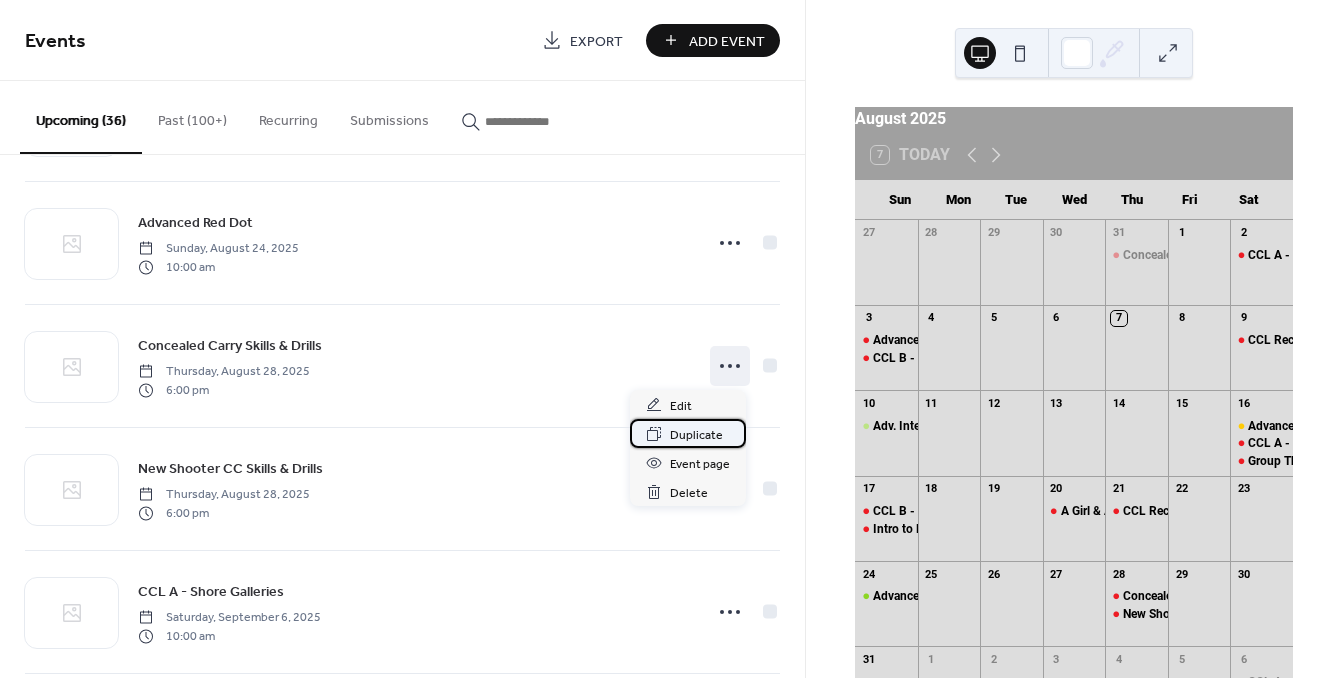 click on "Duplicate" at bounding box center [696, 435] 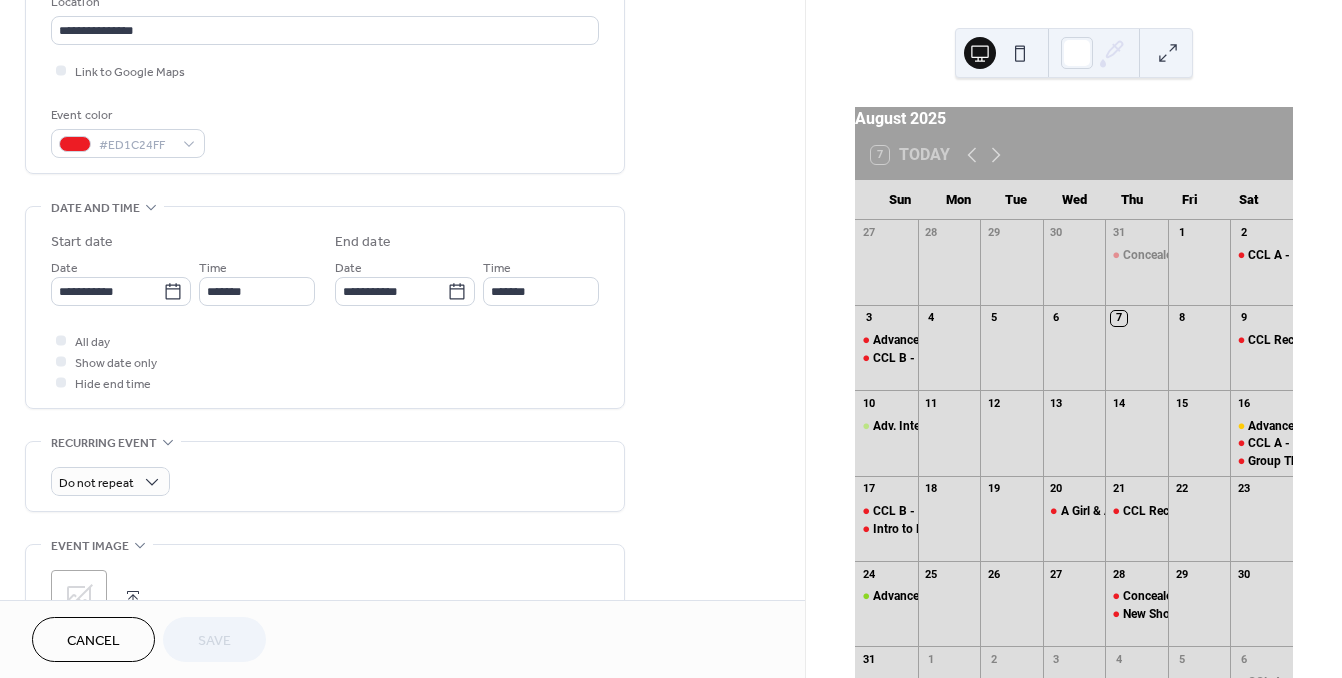 scroll, scrollTop: 449, scrollLeft: 0, axis: vertical 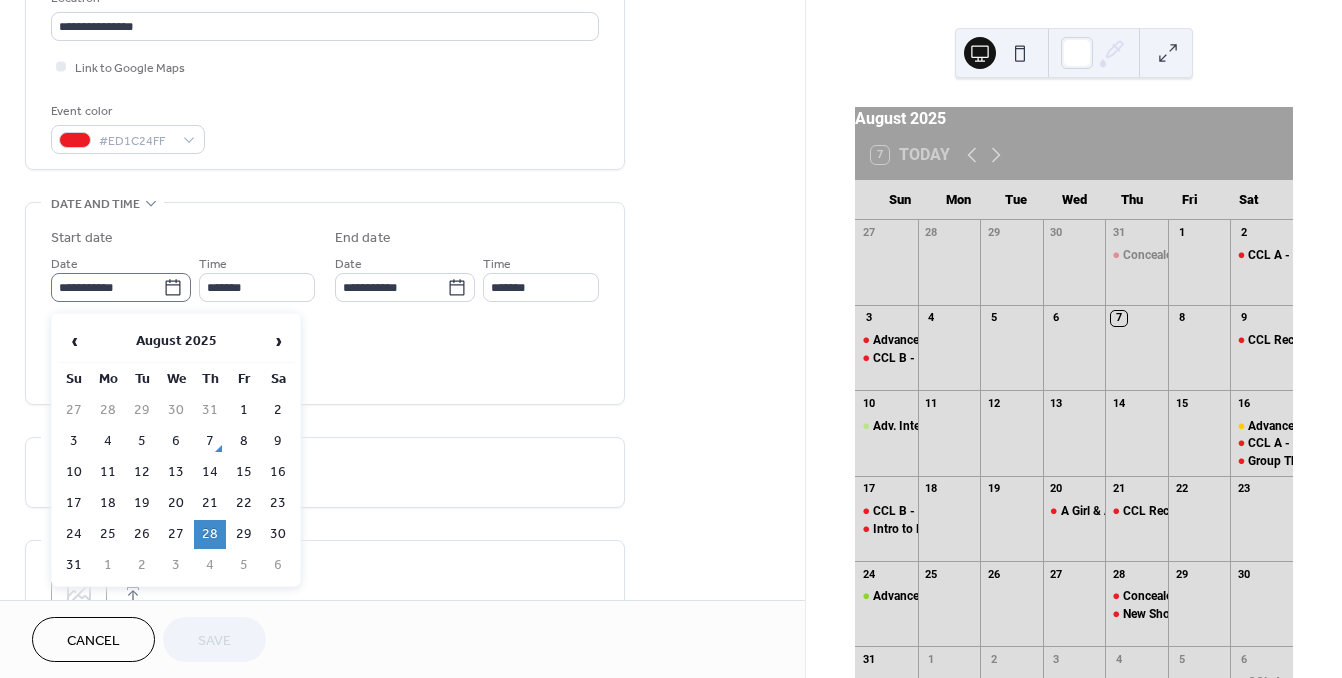 click 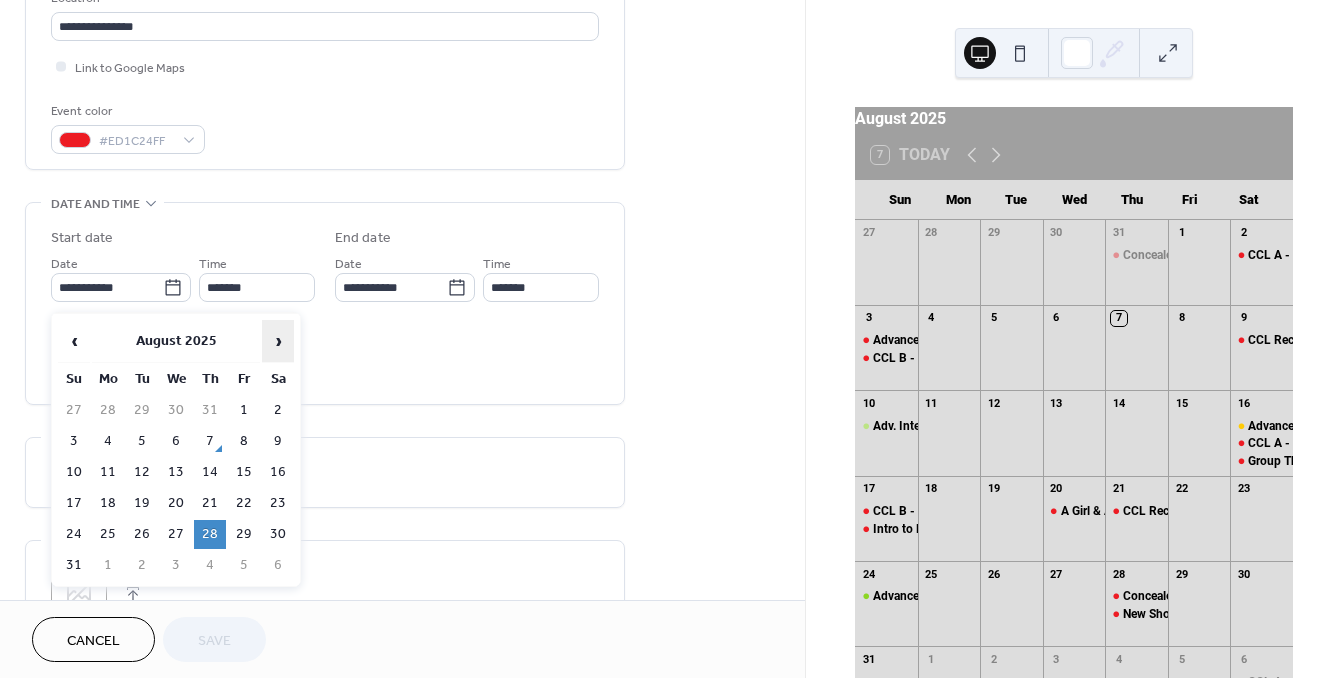 click on "›" at bounding box center (278, 341) 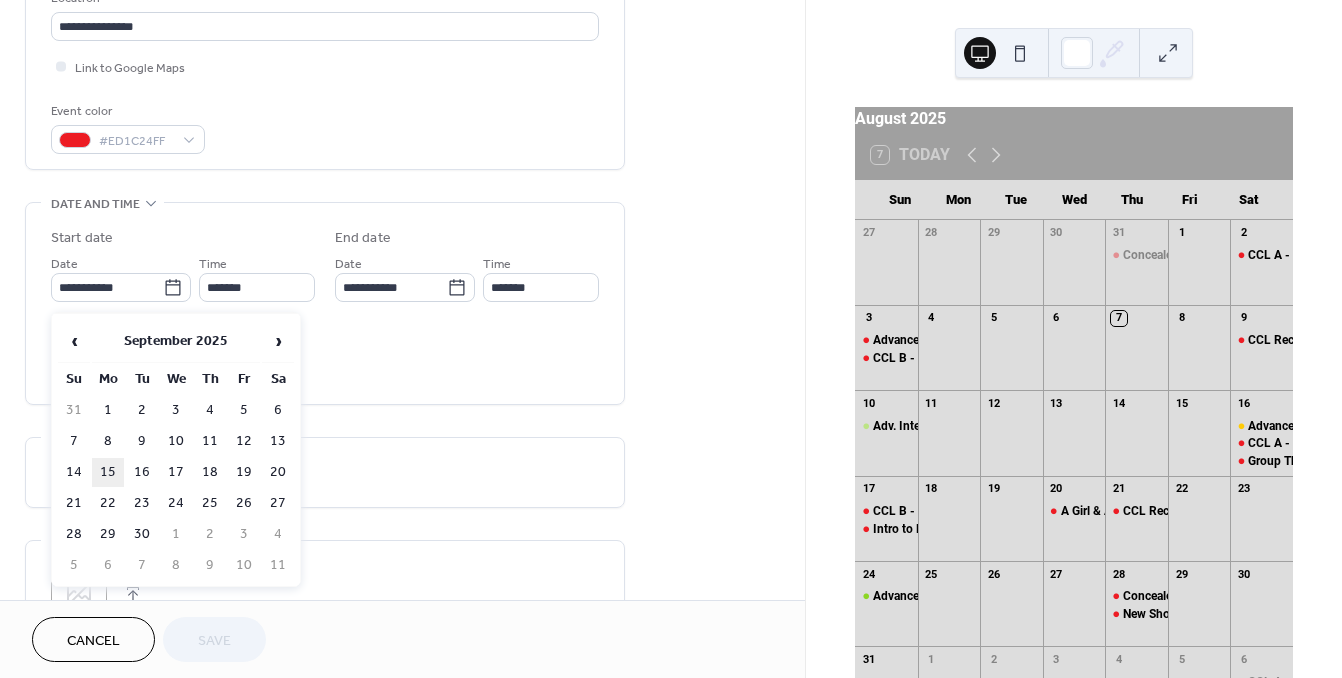 click on "15" at bounding box center [108, 472] 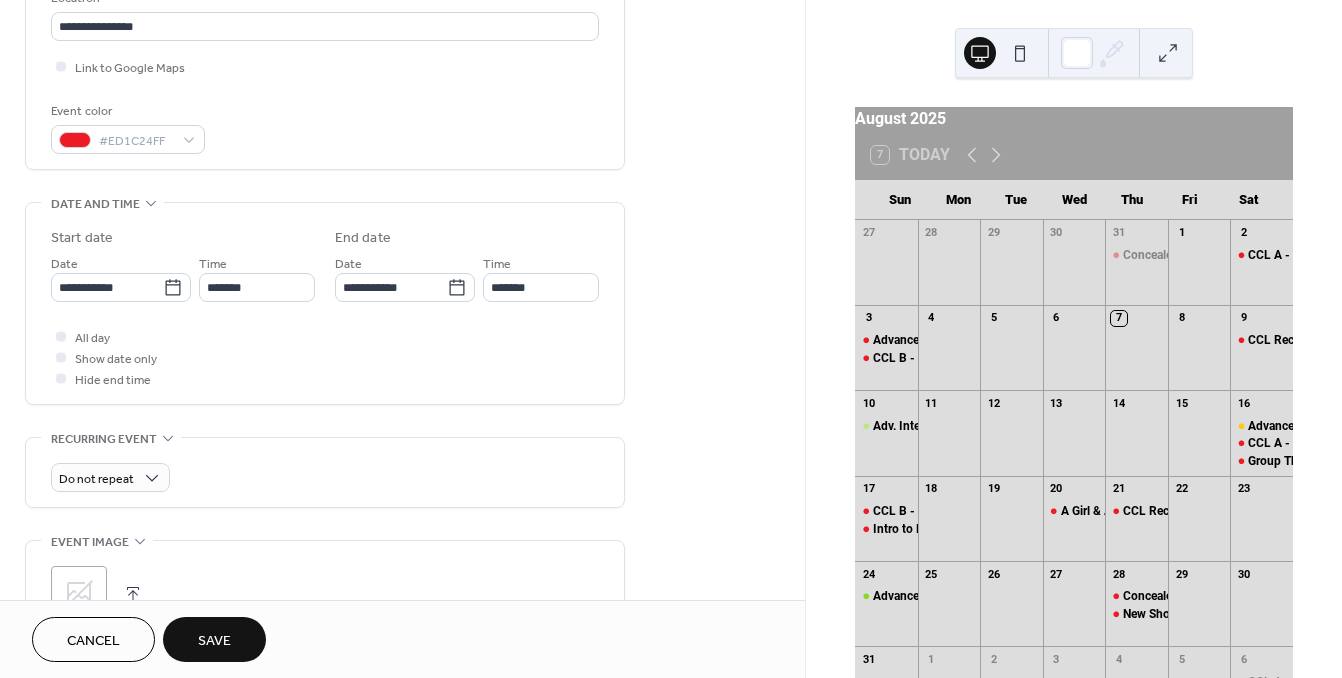 click on "Save" at bounding box center [214, 639] 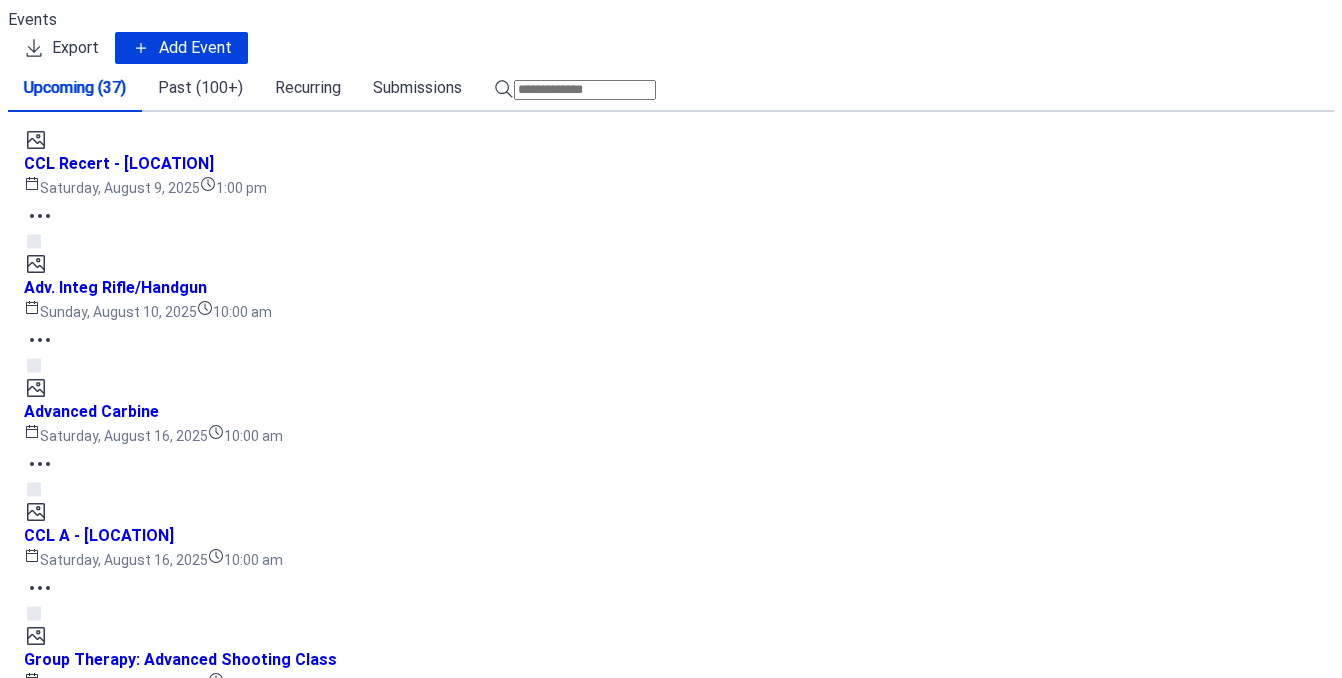 scroll, scrollTop: 0, scrollLeft: 0, axis: both 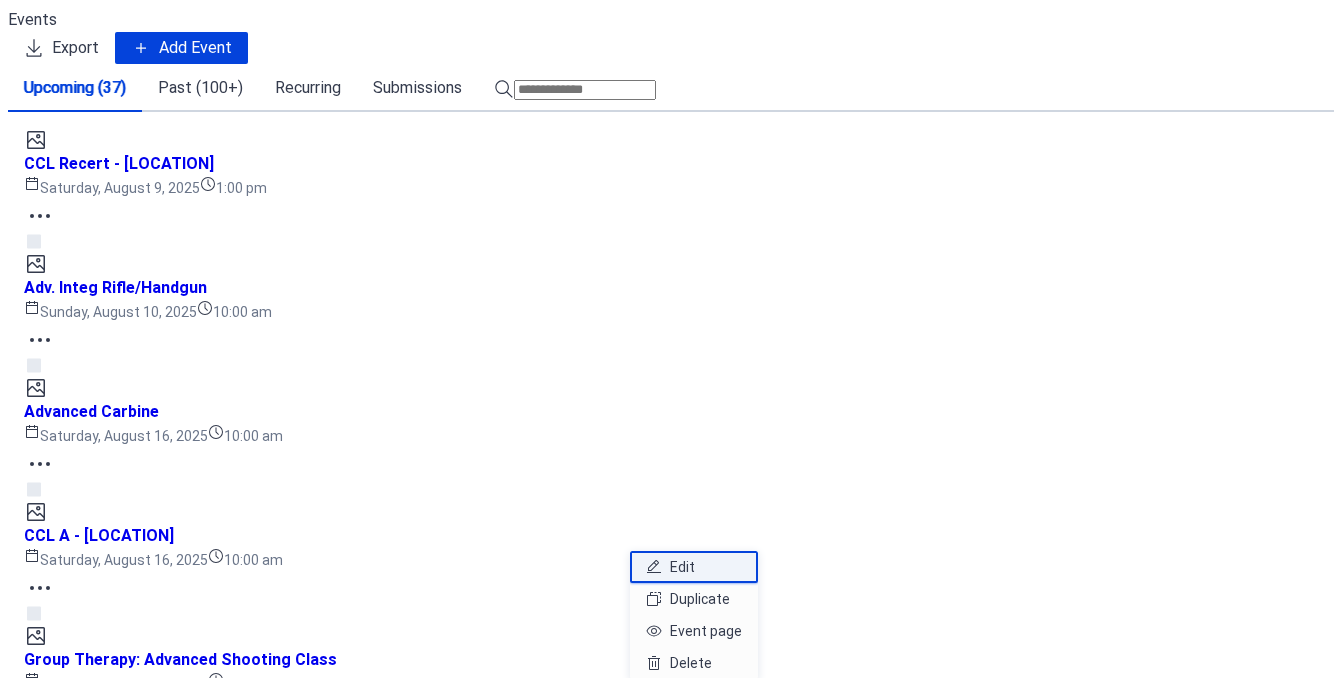 click on "Edit" at bounding box center (682, 567) 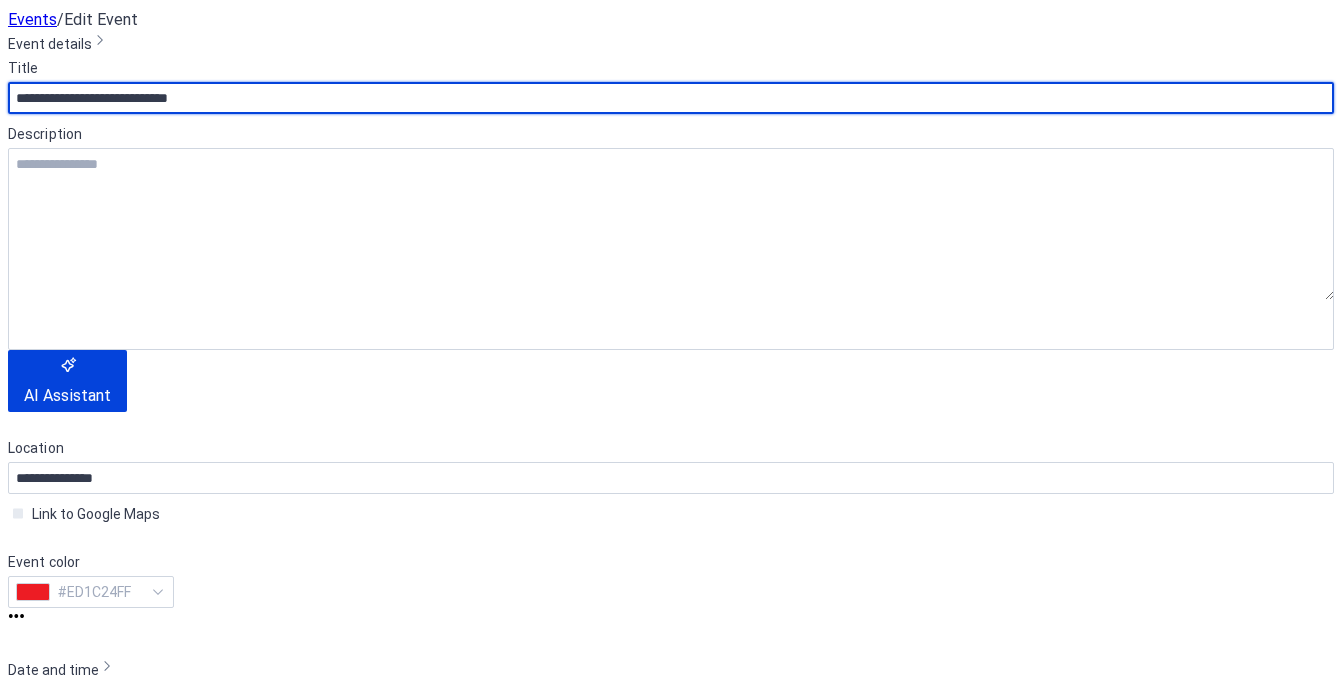 scroll, scrollTop: 564, scrollLeft: 0, axis: vertical 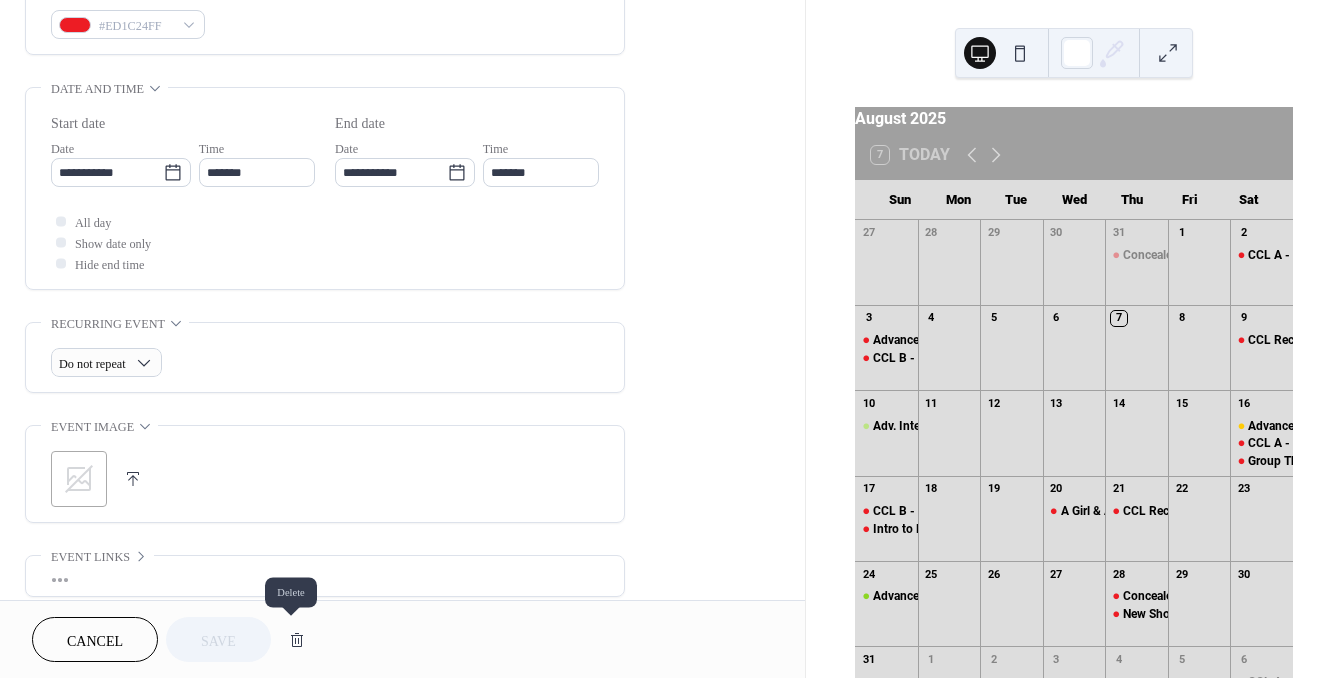 click at bounding box center (297, 640) 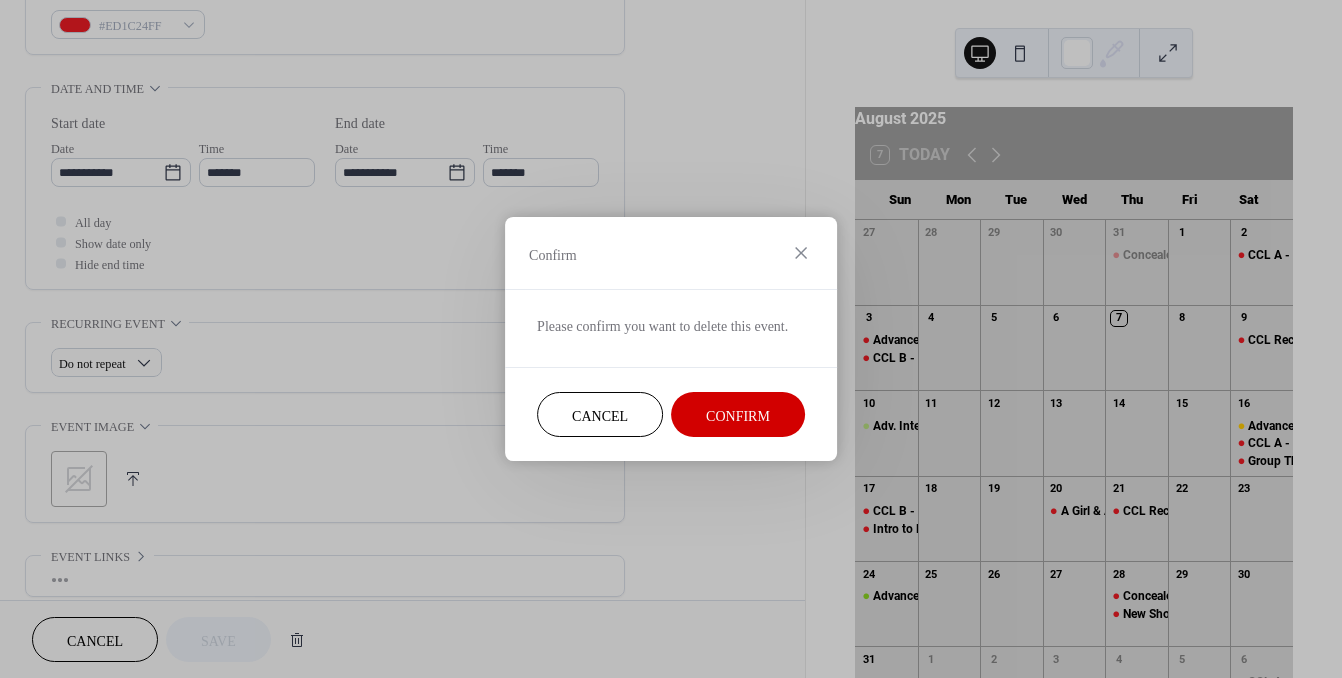 click on "Confirm" at bounding box center [738, 414] 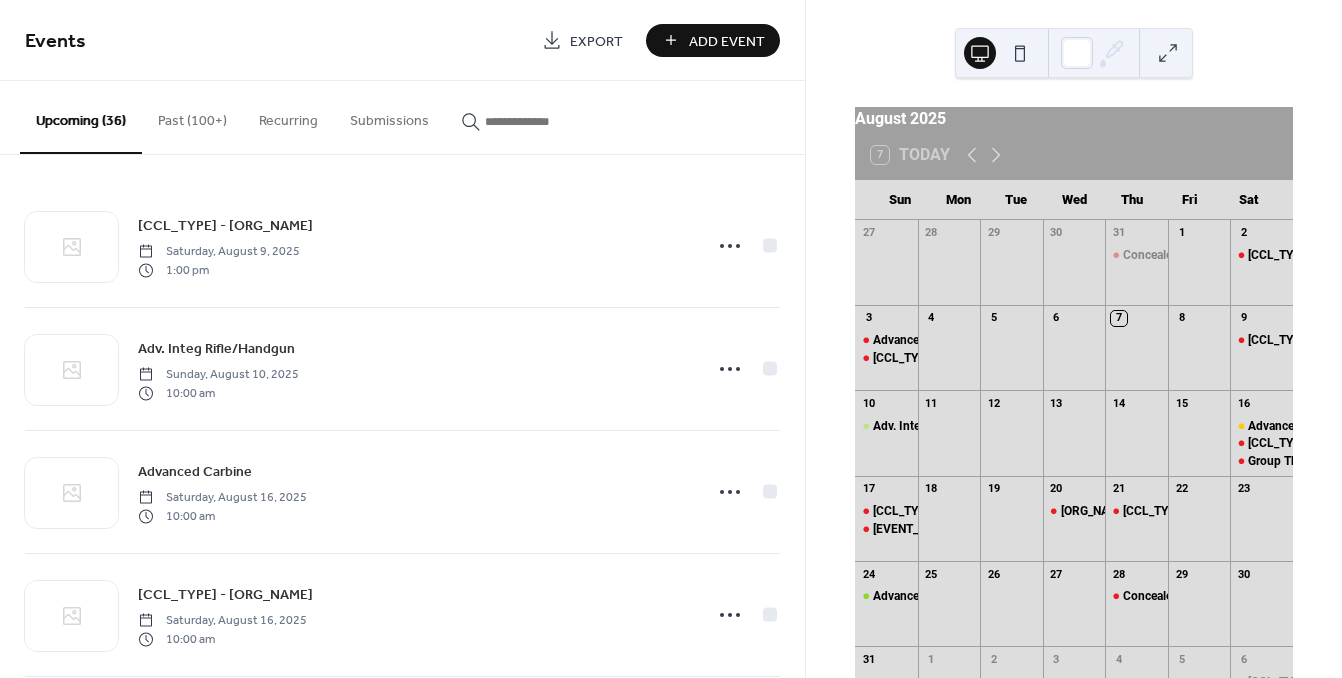 scroll, scrollTop: 0, scrollLeft: 0, axis: both 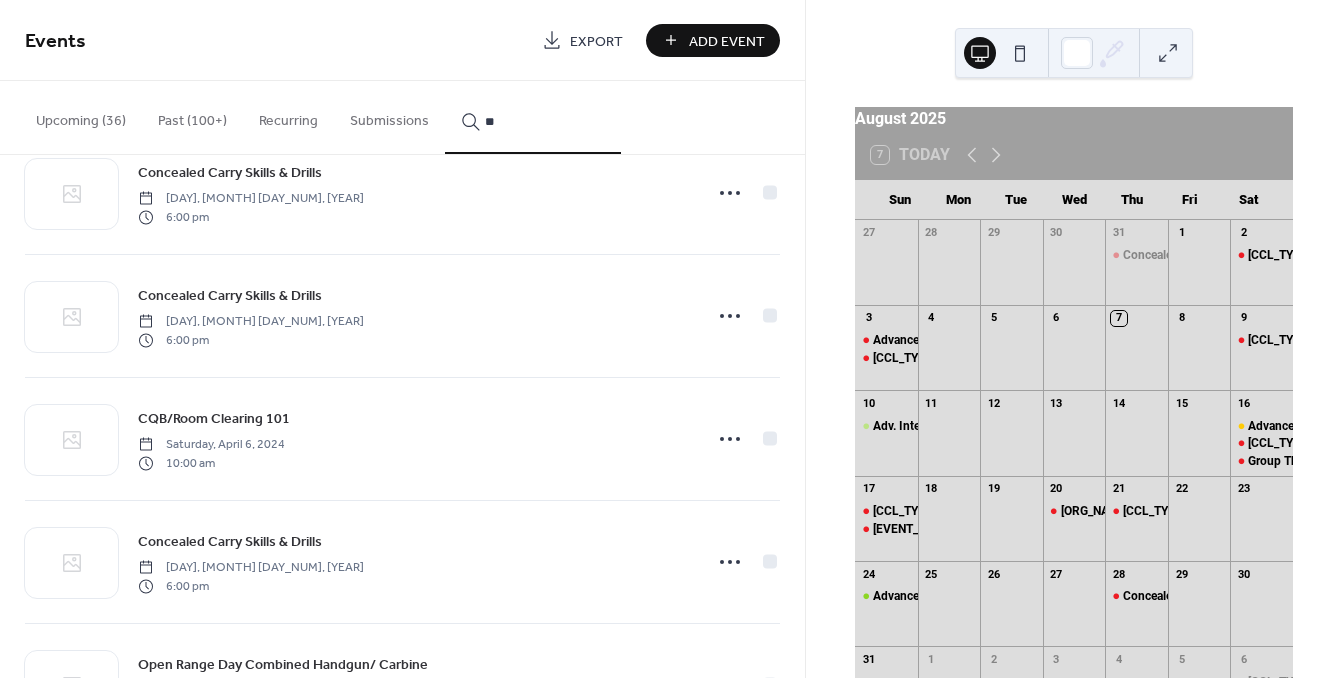 type on "*" 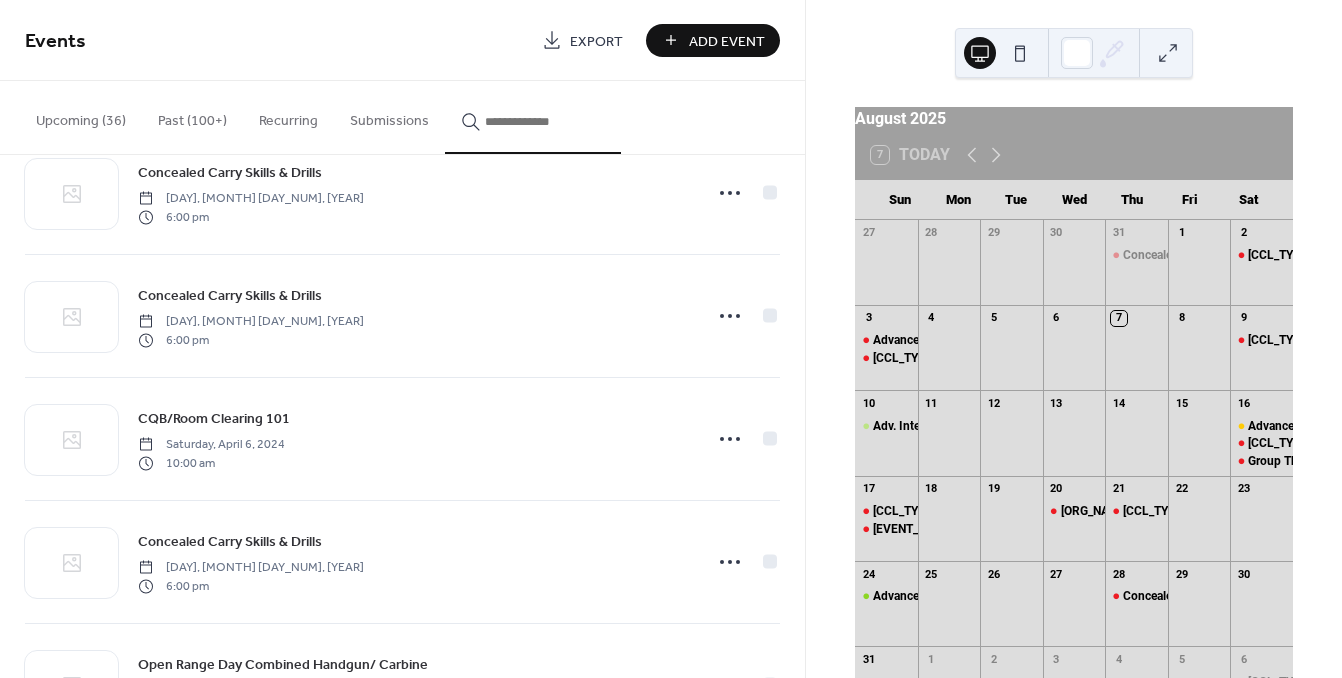 scroll, scrollTop: 0, scrollLeft: 0, axis: both 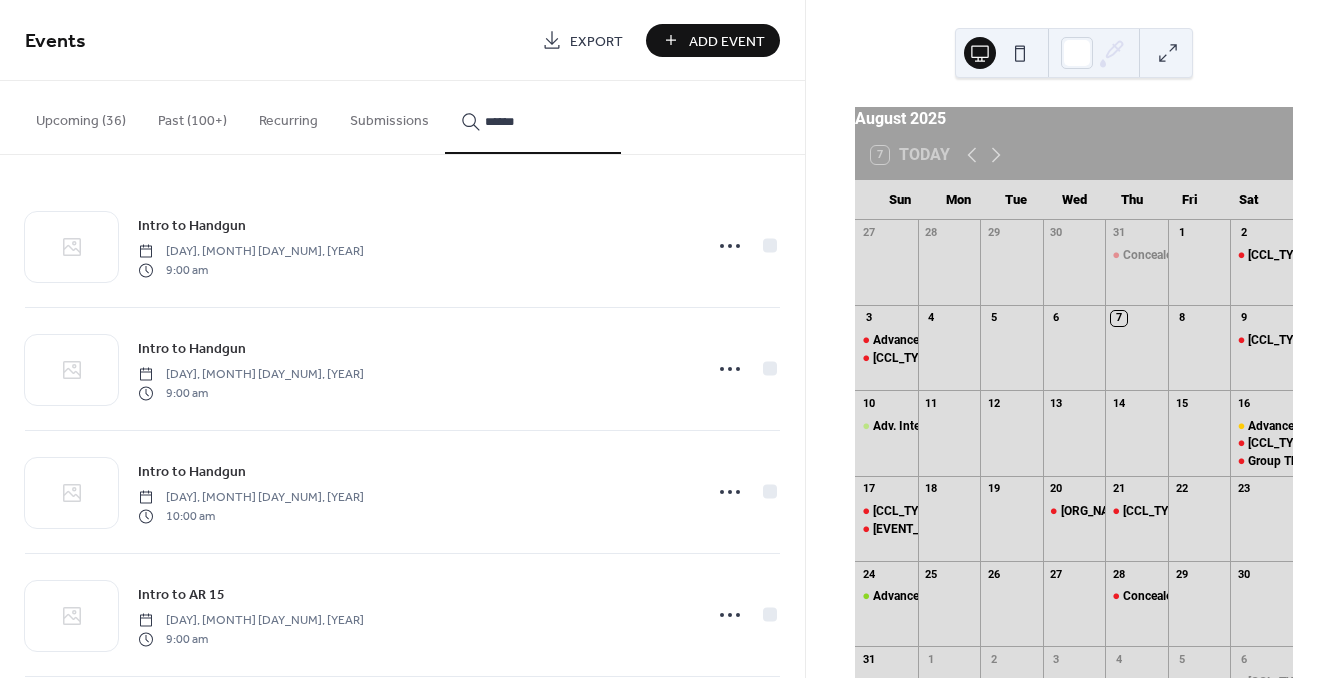 click on "*****" at bounding box center [533, 117] 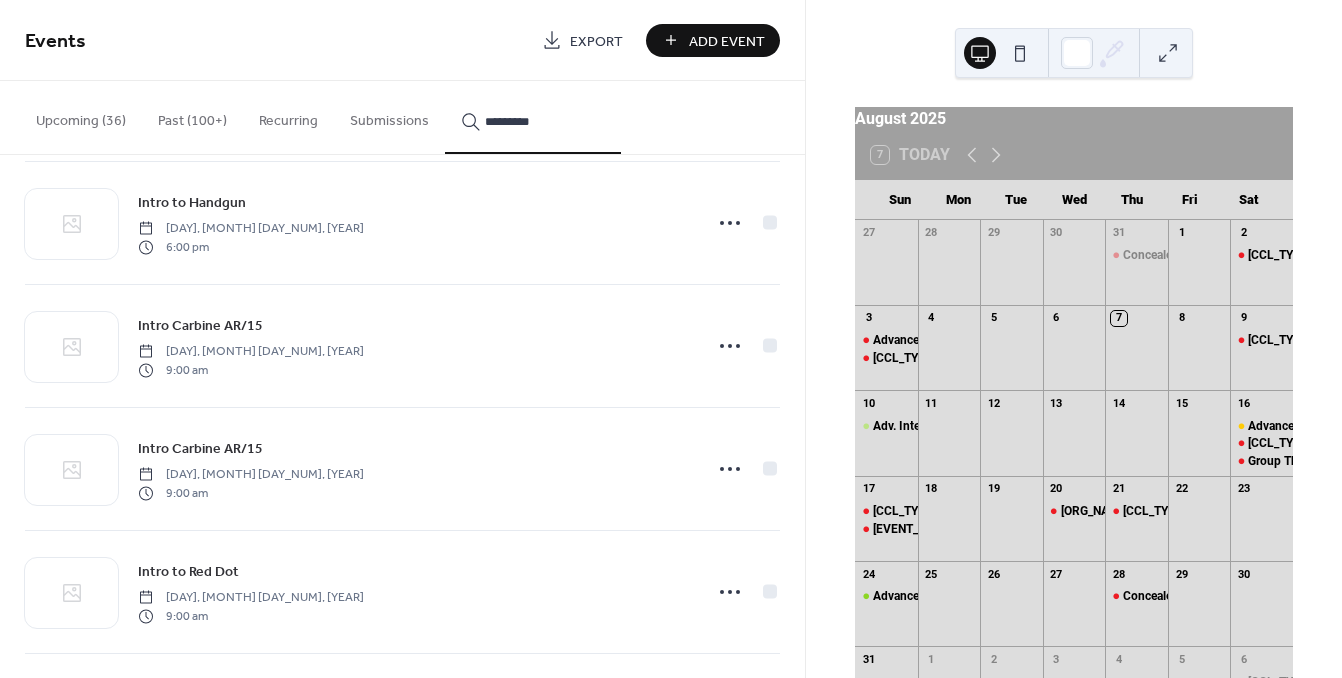 scroll, scrollTop: 3096, scrollLeft: 0, axis: vertical 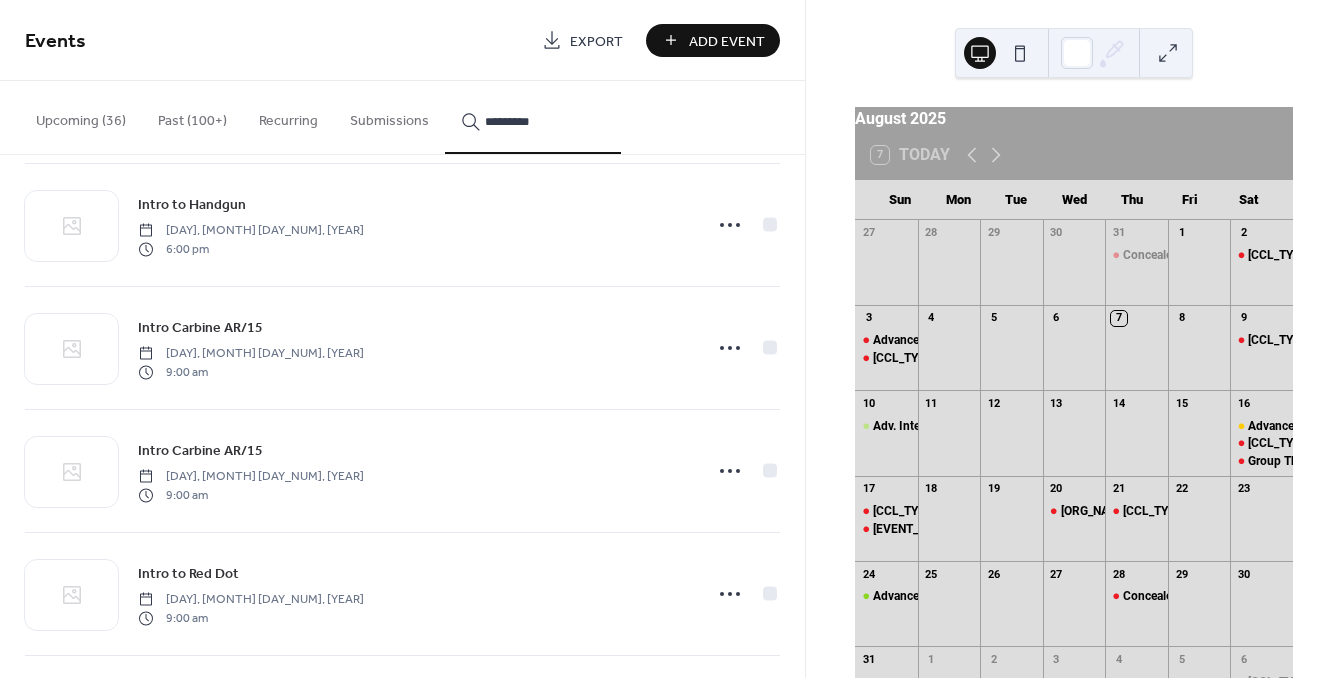 type on "*********" 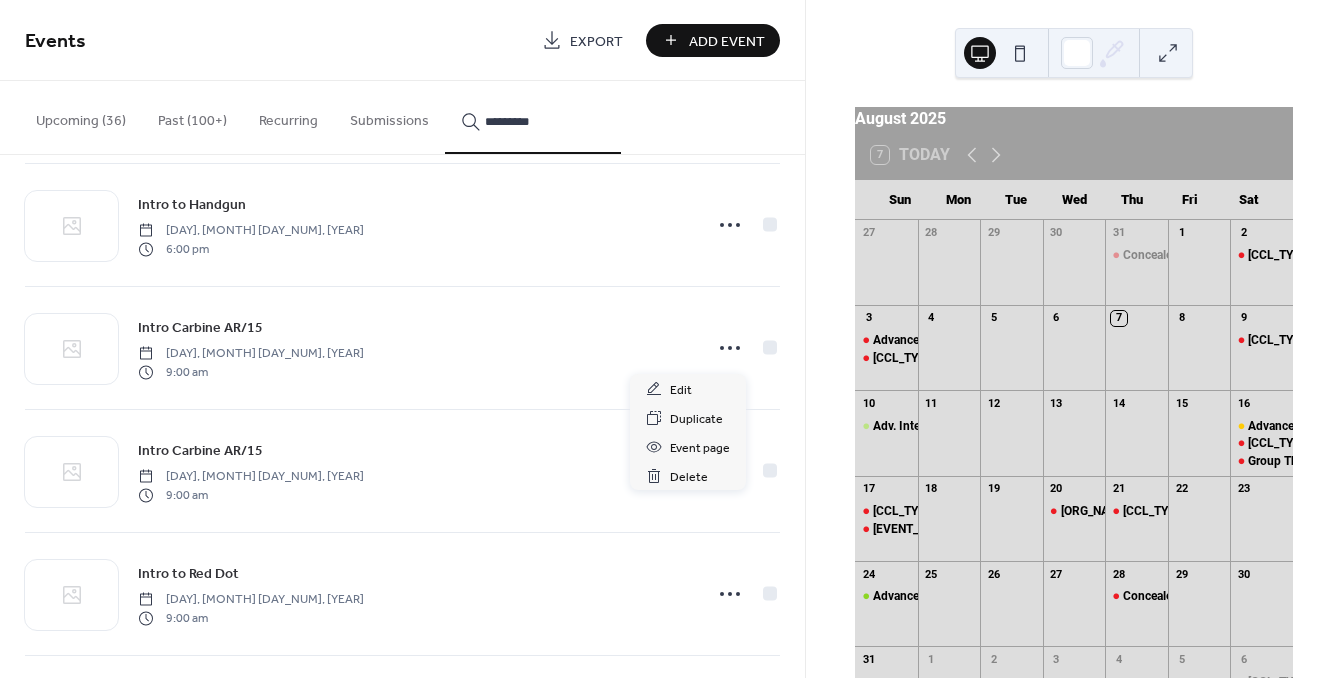 click 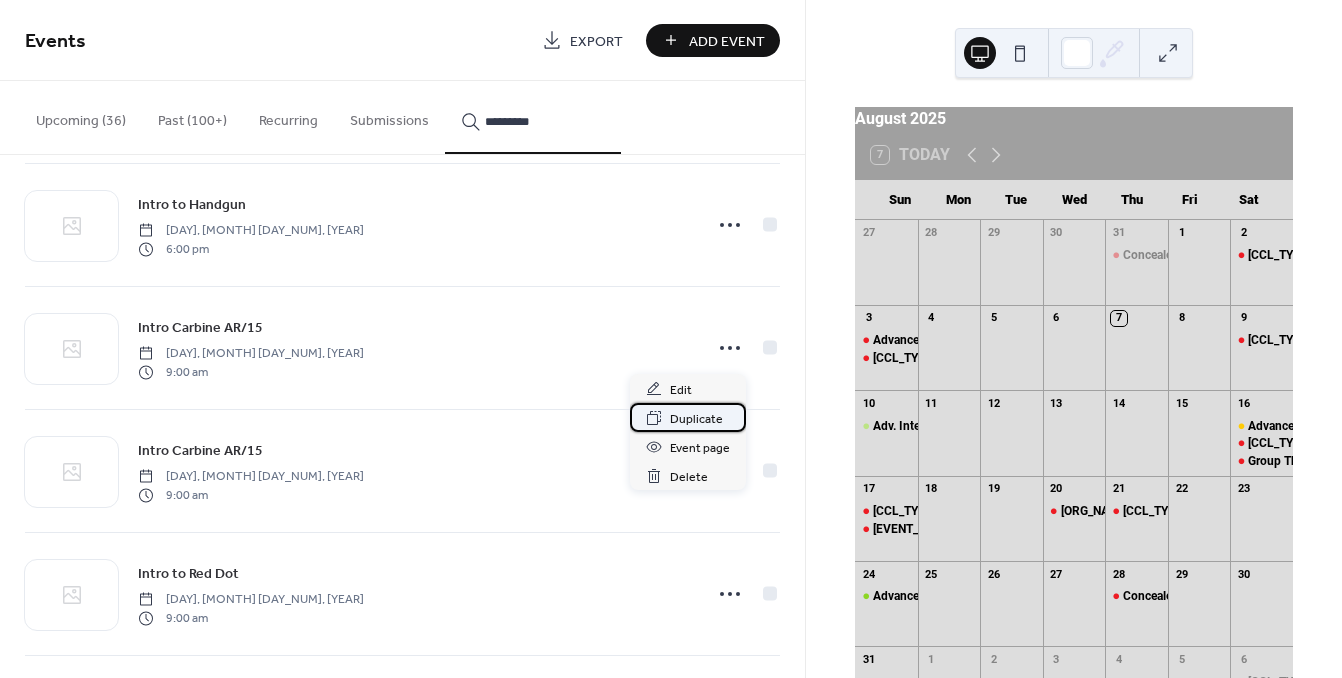 click on "Duplicate" at bounding box center (696, 419) 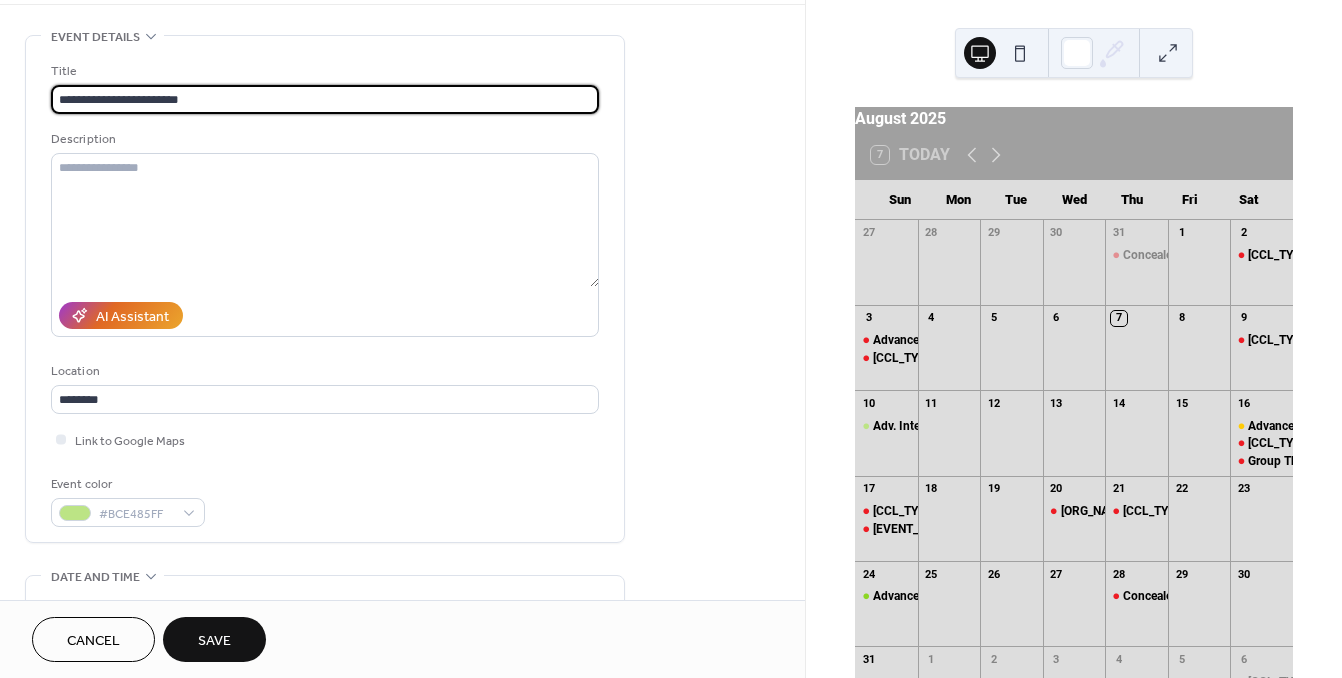 scroll, scrollTop: 75, scrollLeft: 0, axis: vertical 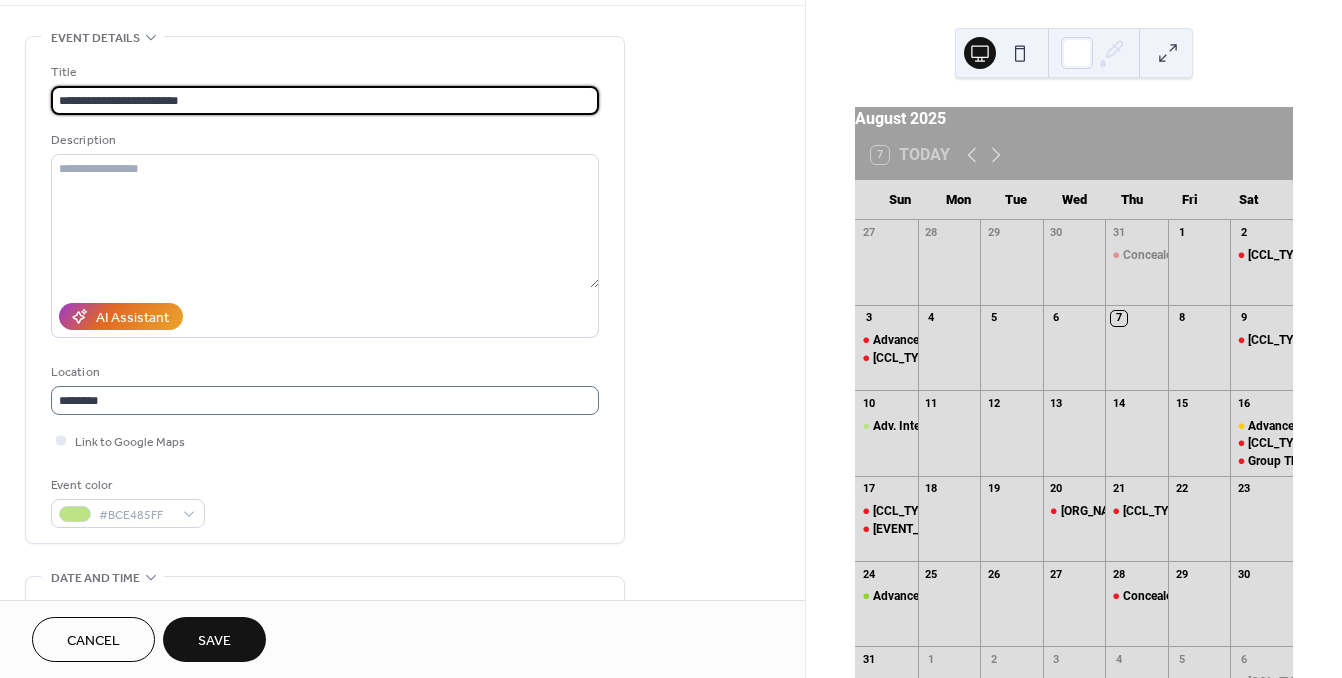 type on "**********" 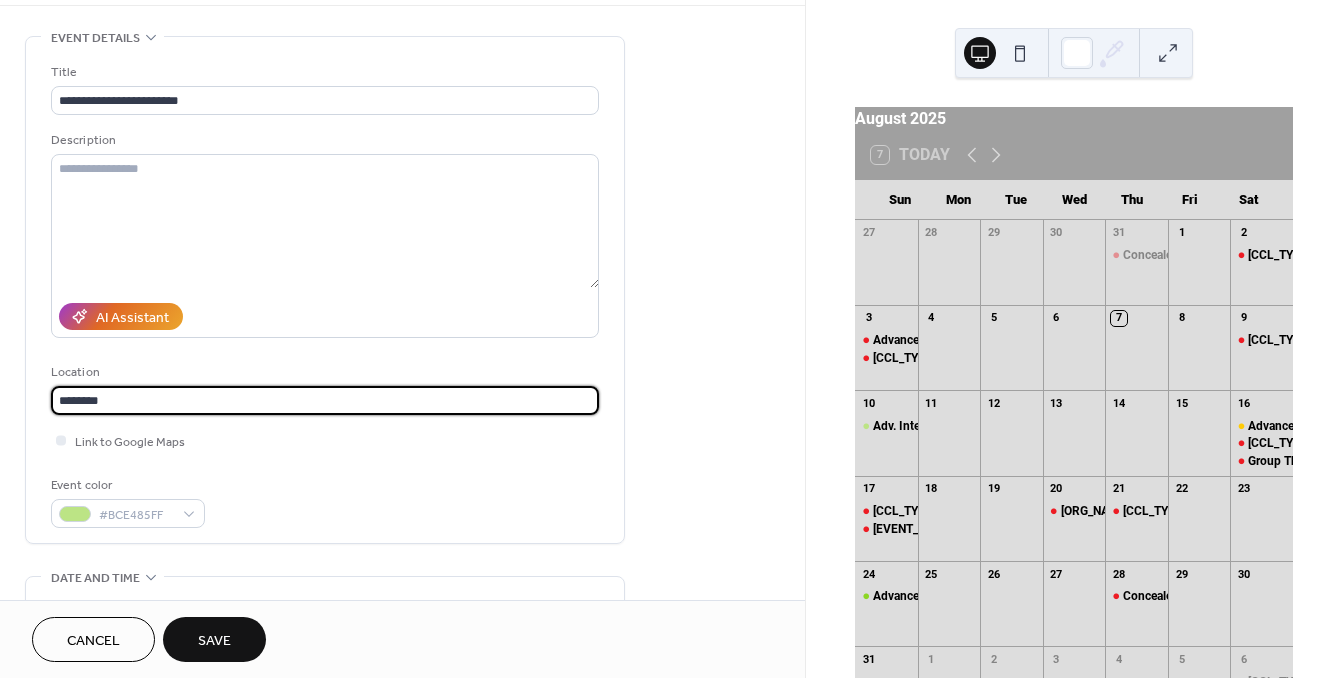 click on "********" at bounding box center (325, 400) 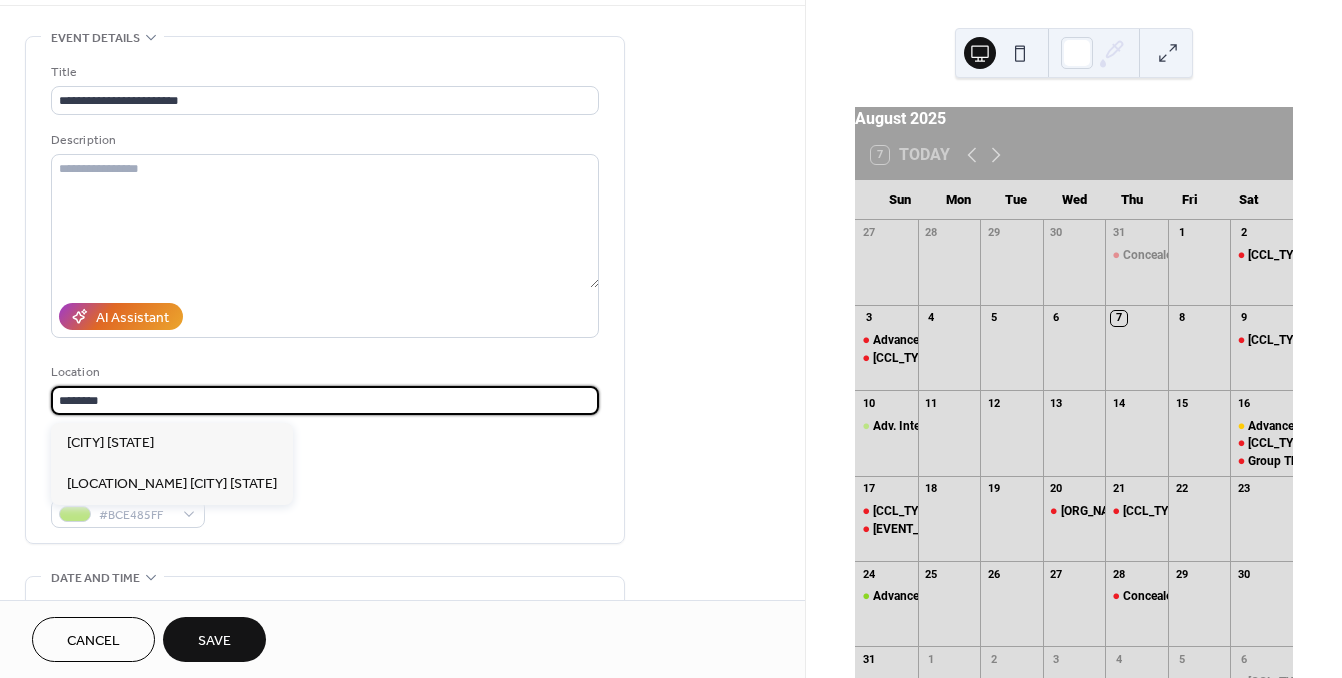 drag, startPoint x: 244, startPoint y: 399, endPoint x: 11, endPoint y: 404, distance: 233.05363 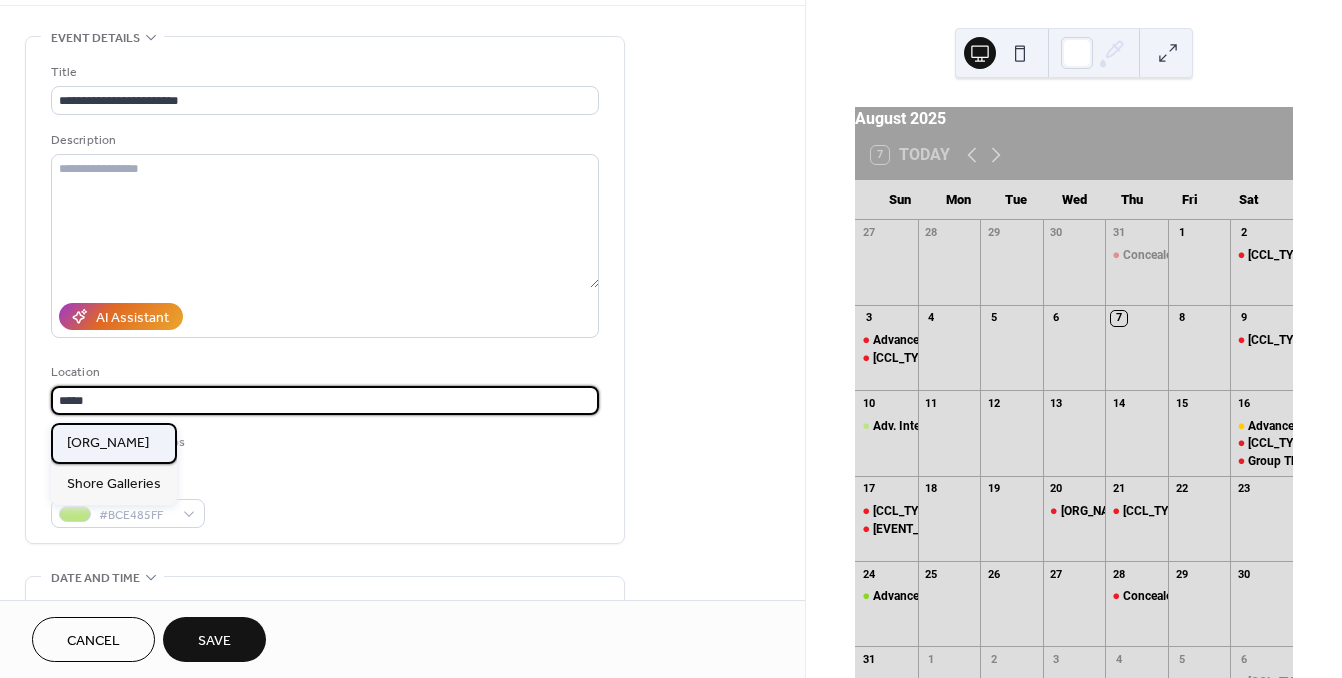 click on "Shore Gallereis" at bounding box center [108, 443] 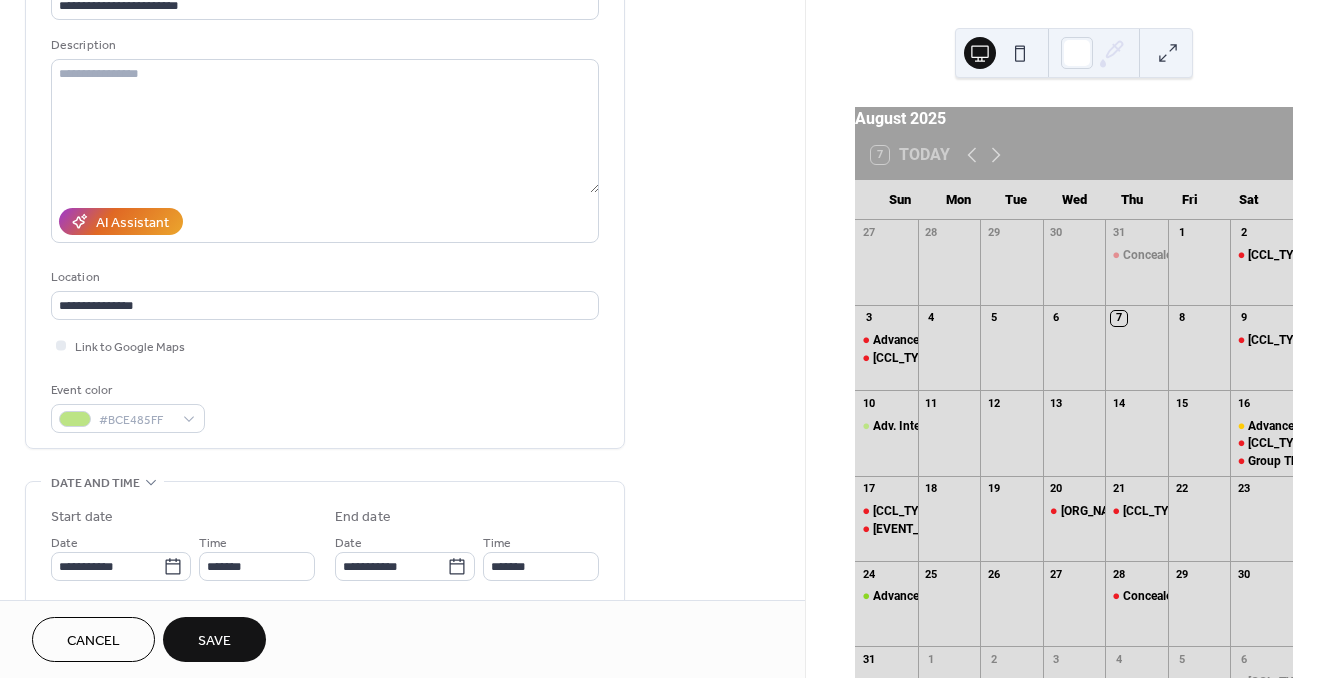 scroll, scrollTop: 176, scrollLeft: 0, axis: vertical 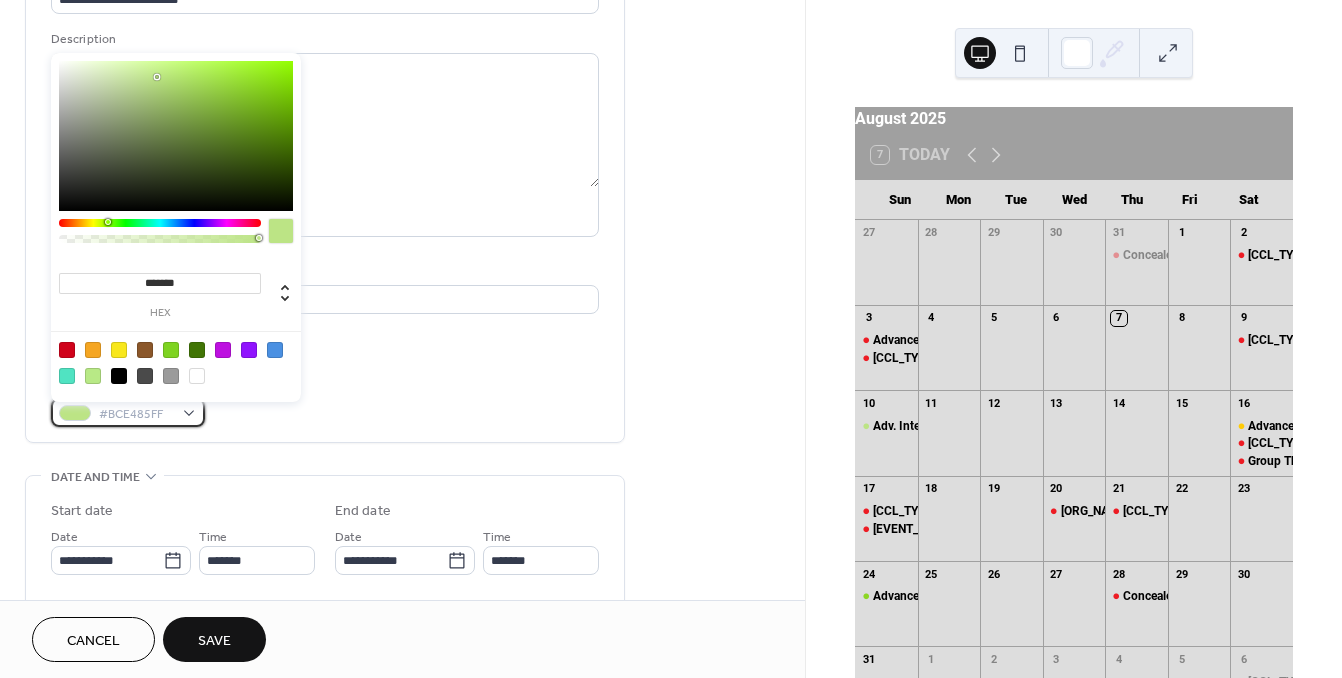 click on "#BCE485FF" at bounding box center [136, 414] 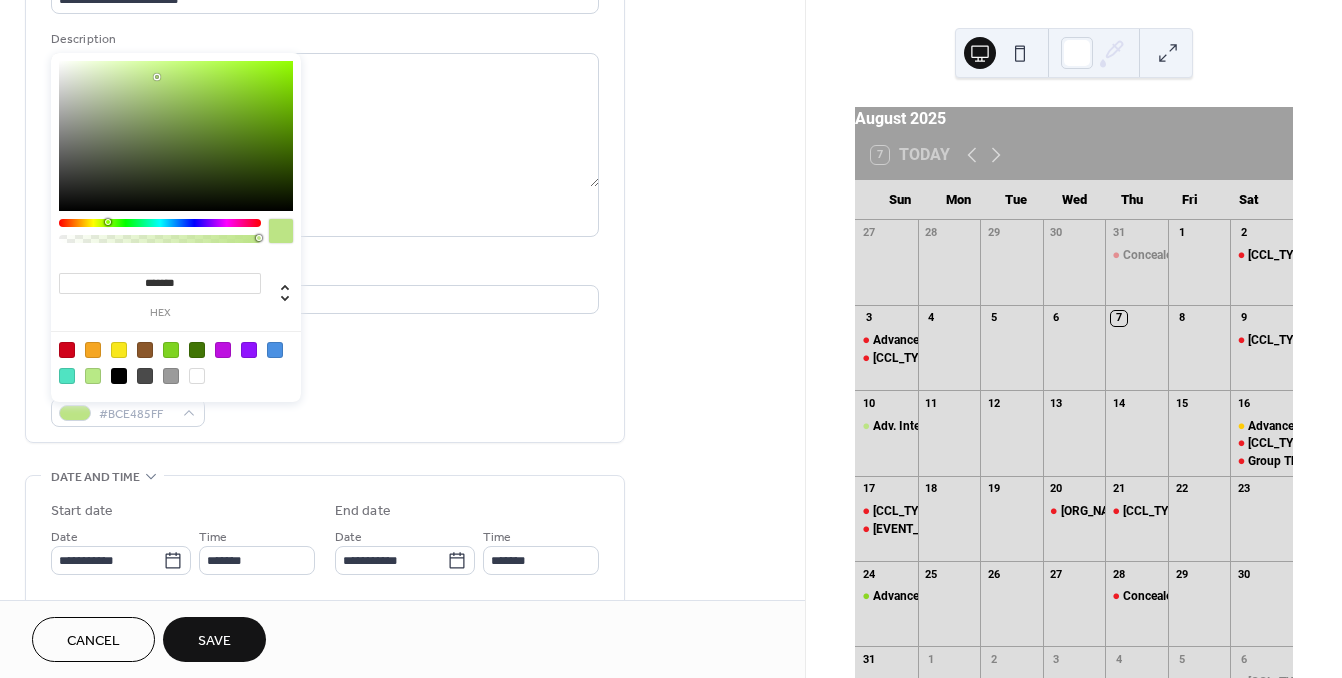click at bounding box center (67, 350) 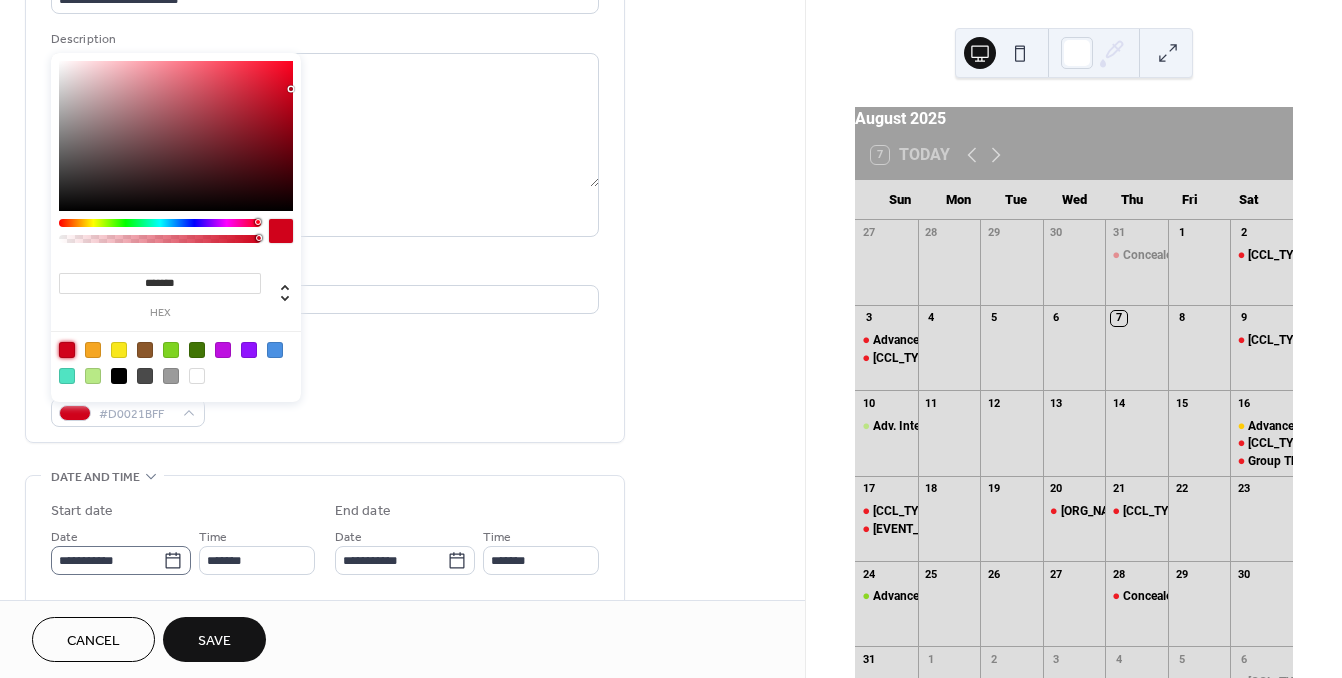 click 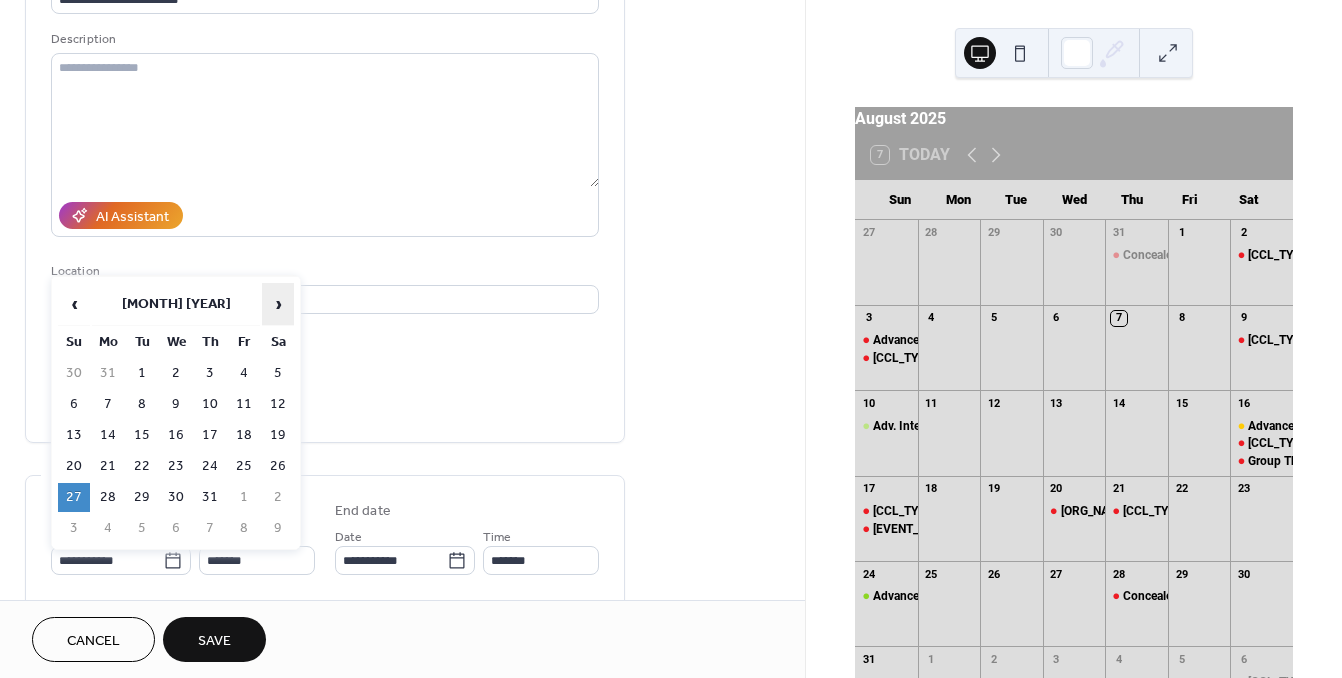 click on "›" at bounding box center [278, 304] 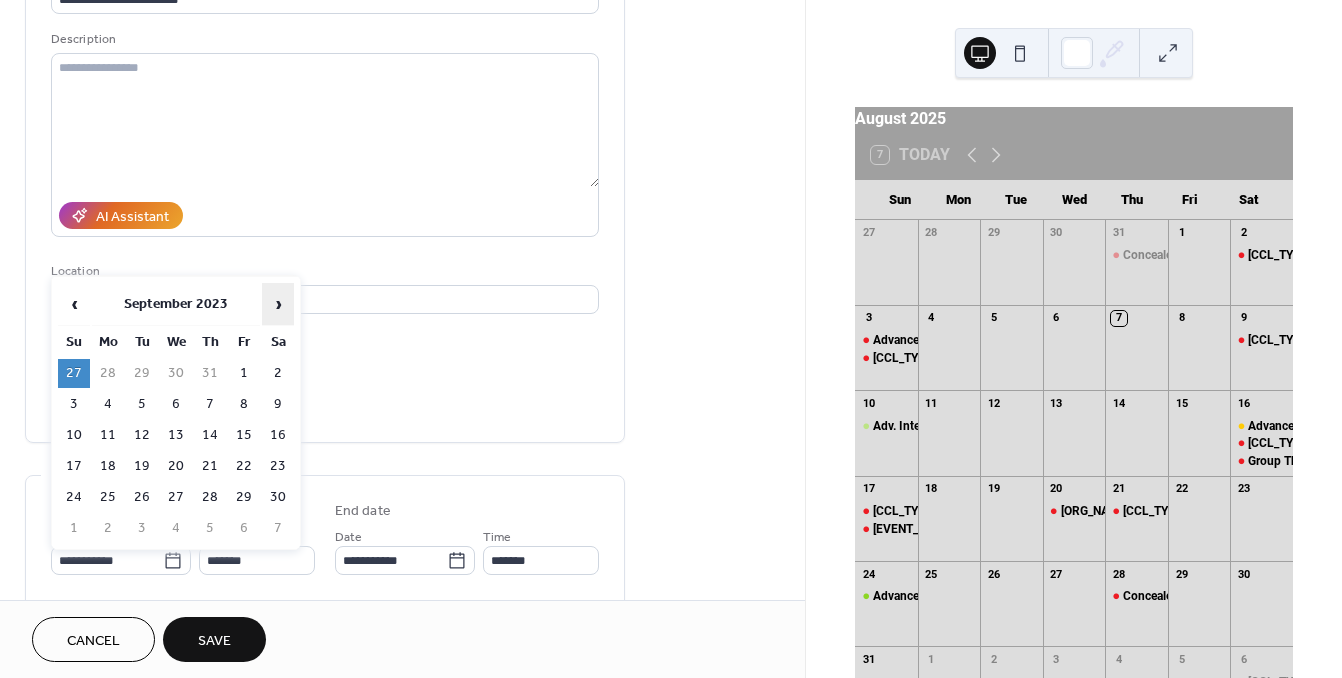 click on "›" at bounding box center [278, 304] 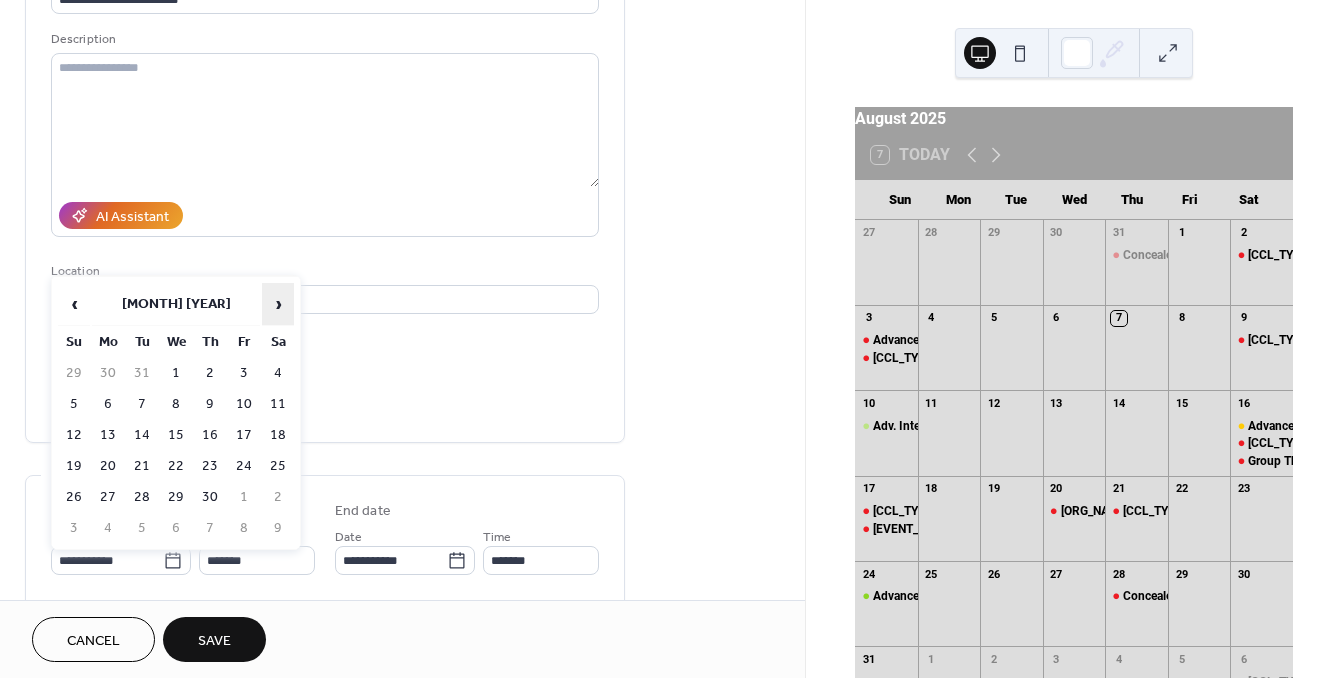 click on "›" at bounding box center [278, 304] 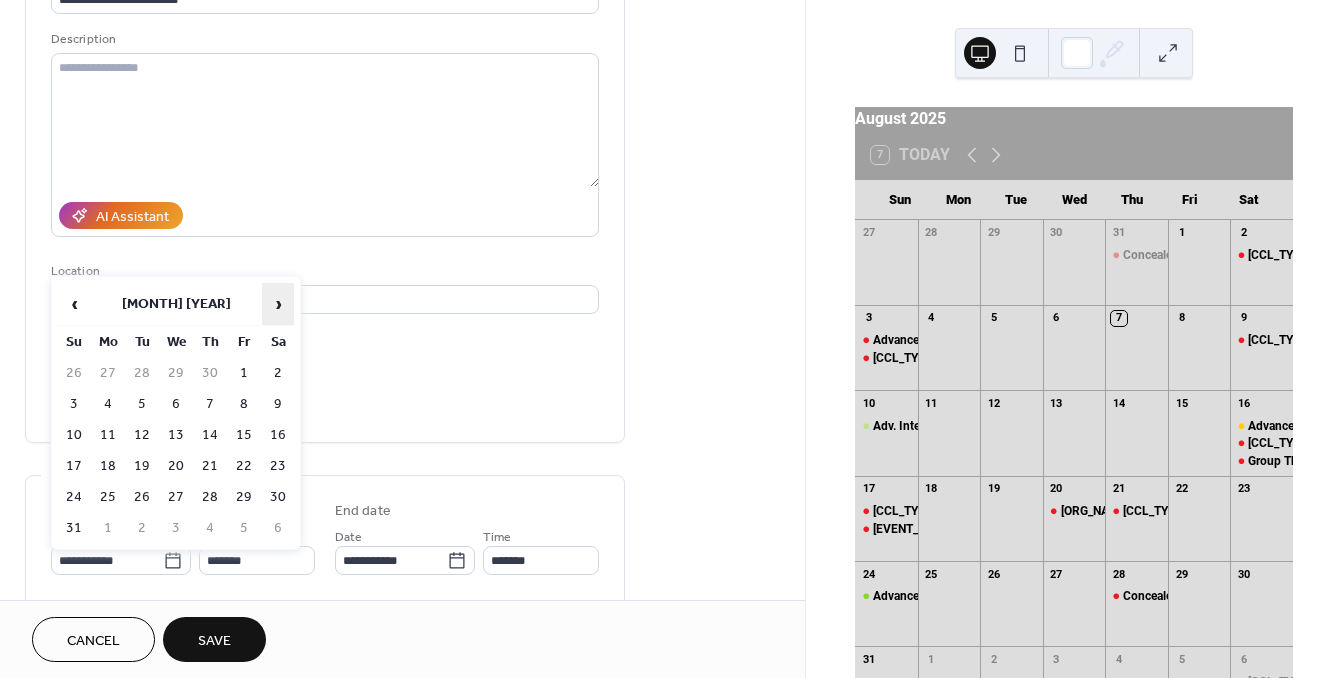 click on "›" at bounding box center (278, 304) 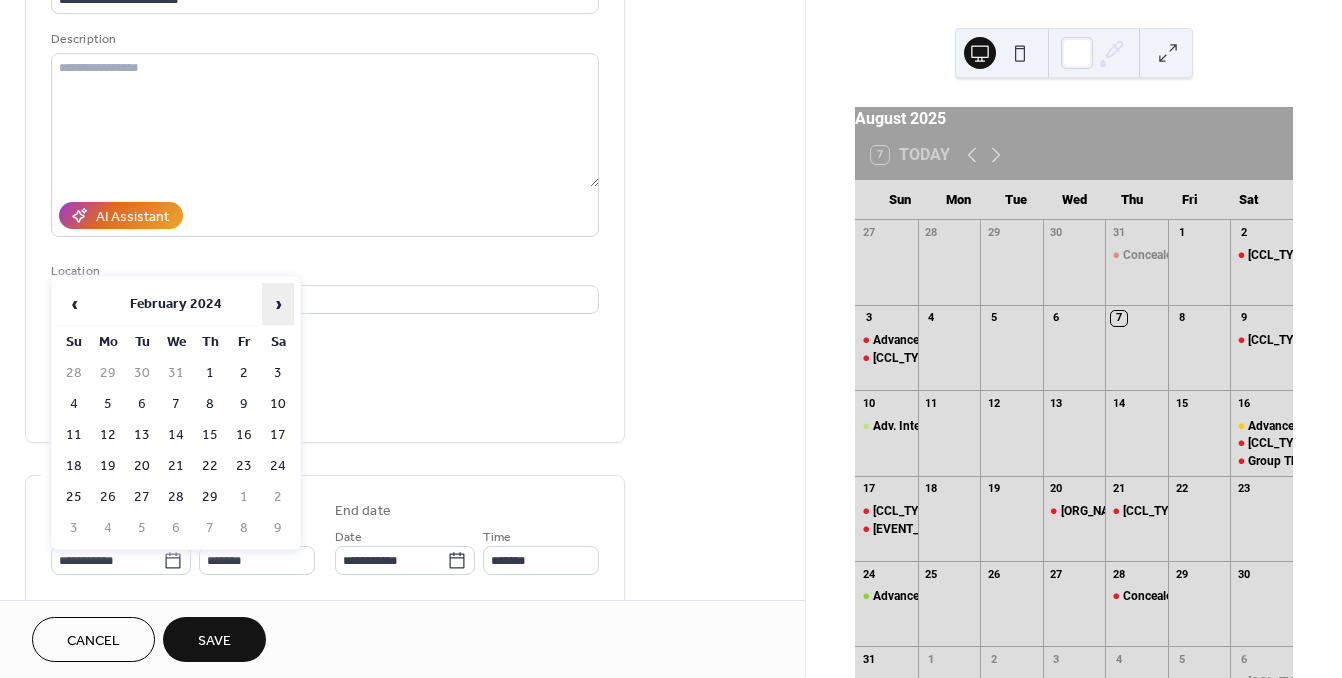 click on "›" at bounding box center [278, 304] 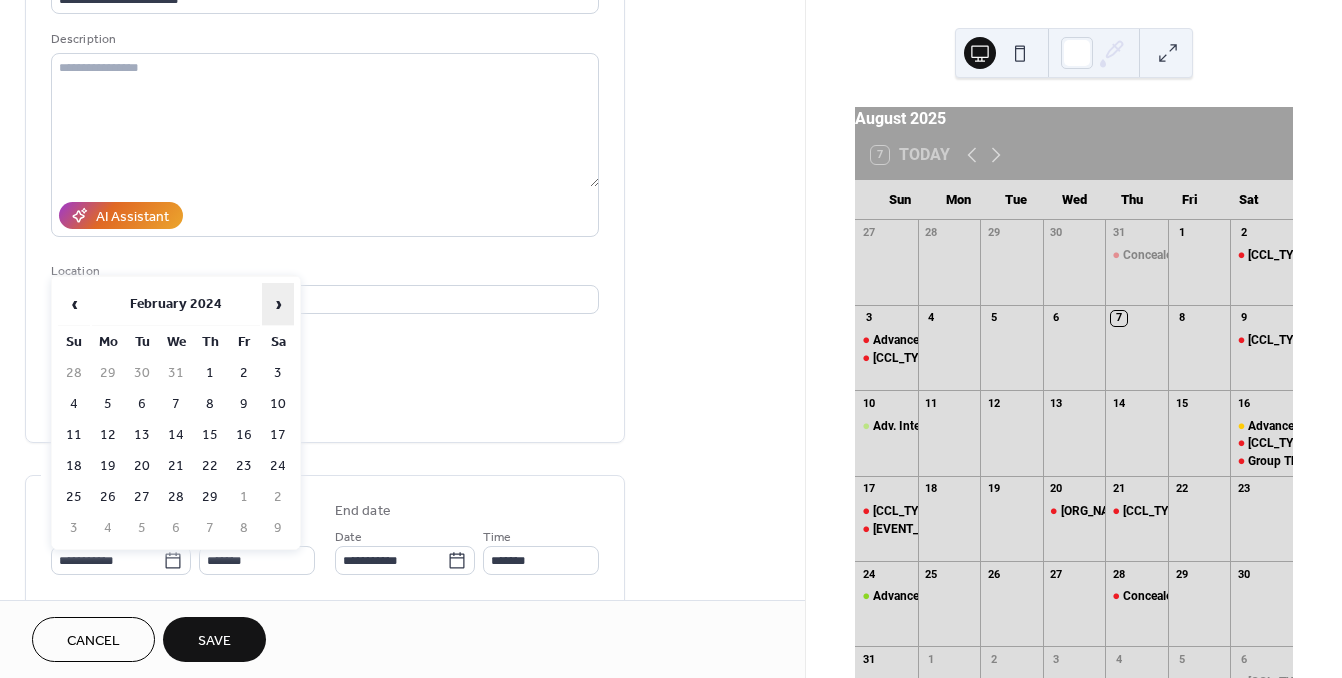 click on "›" at bounding box center (278, 304) 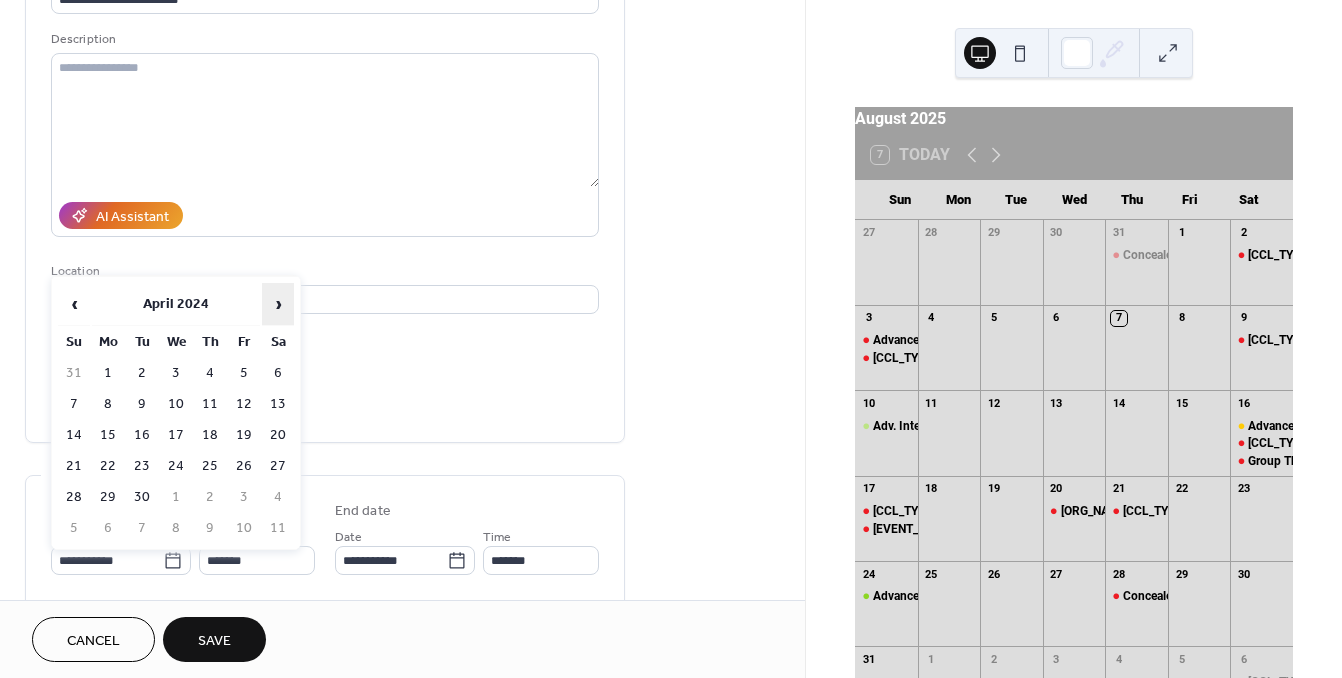 click on "›" at bounding box center (278, 304) 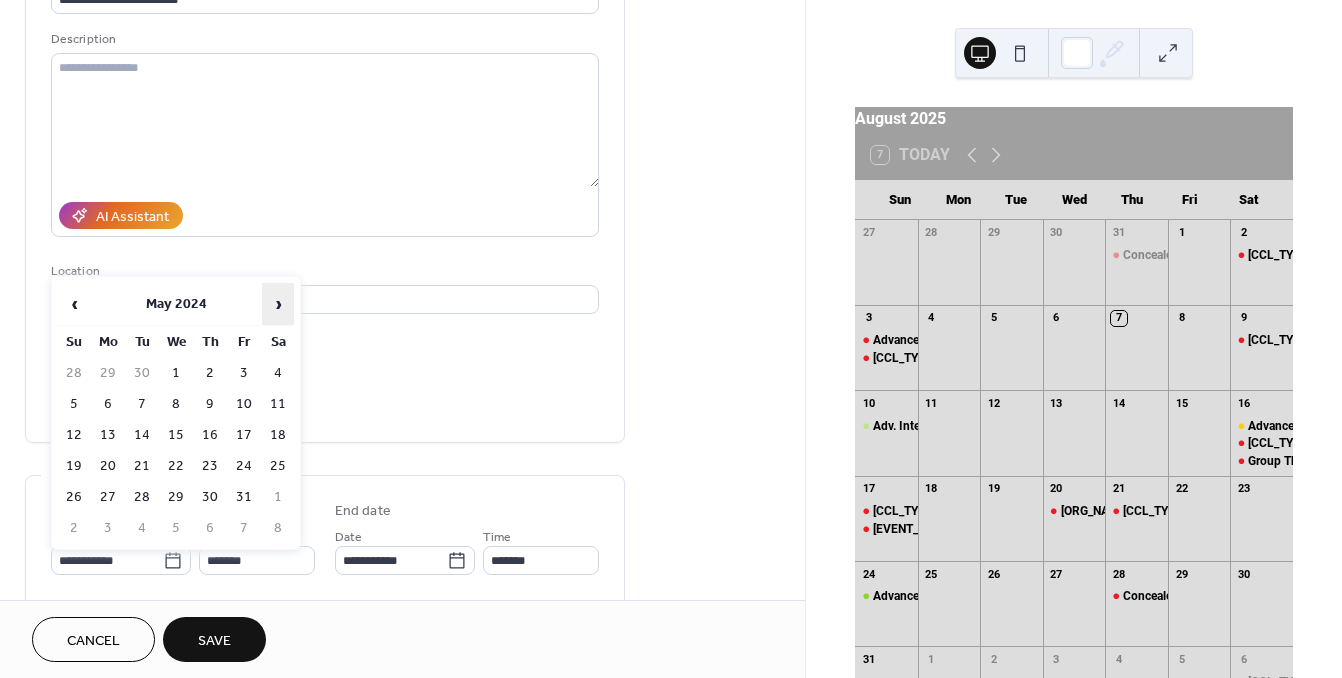 click on "›" at bounding box center [278, 304] 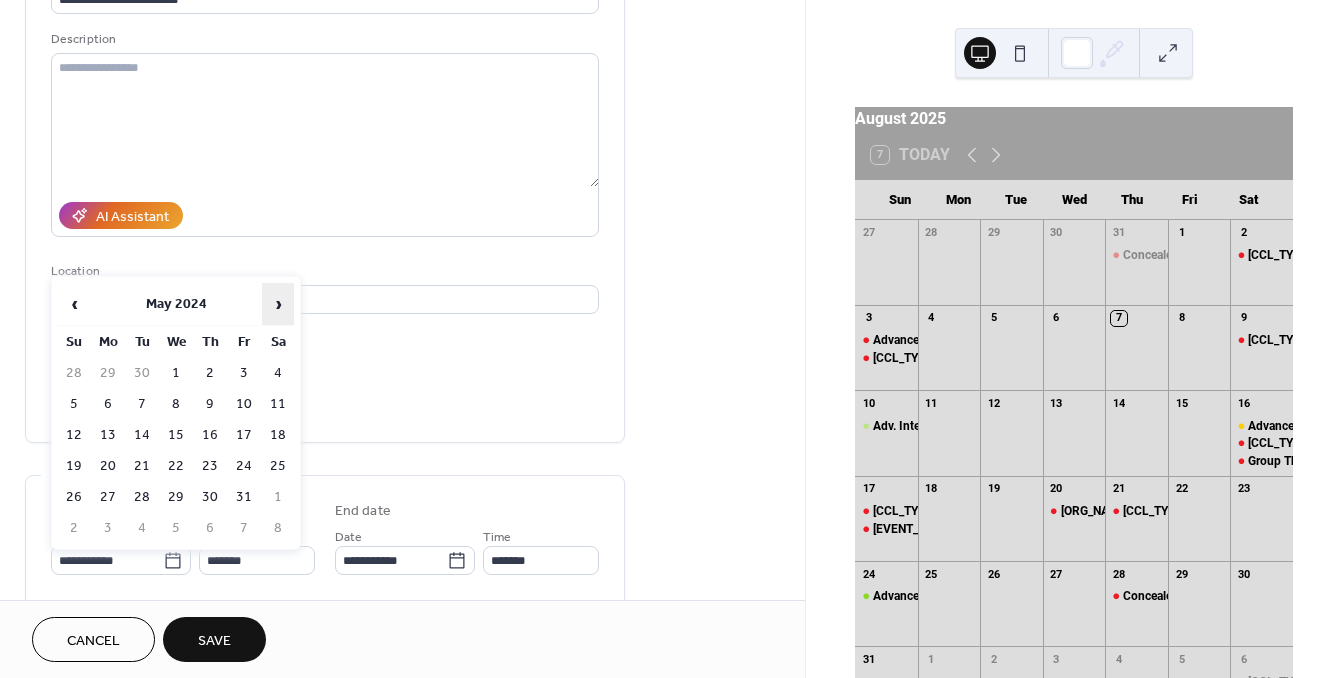 click on "›" at bounding box center [278, 304] 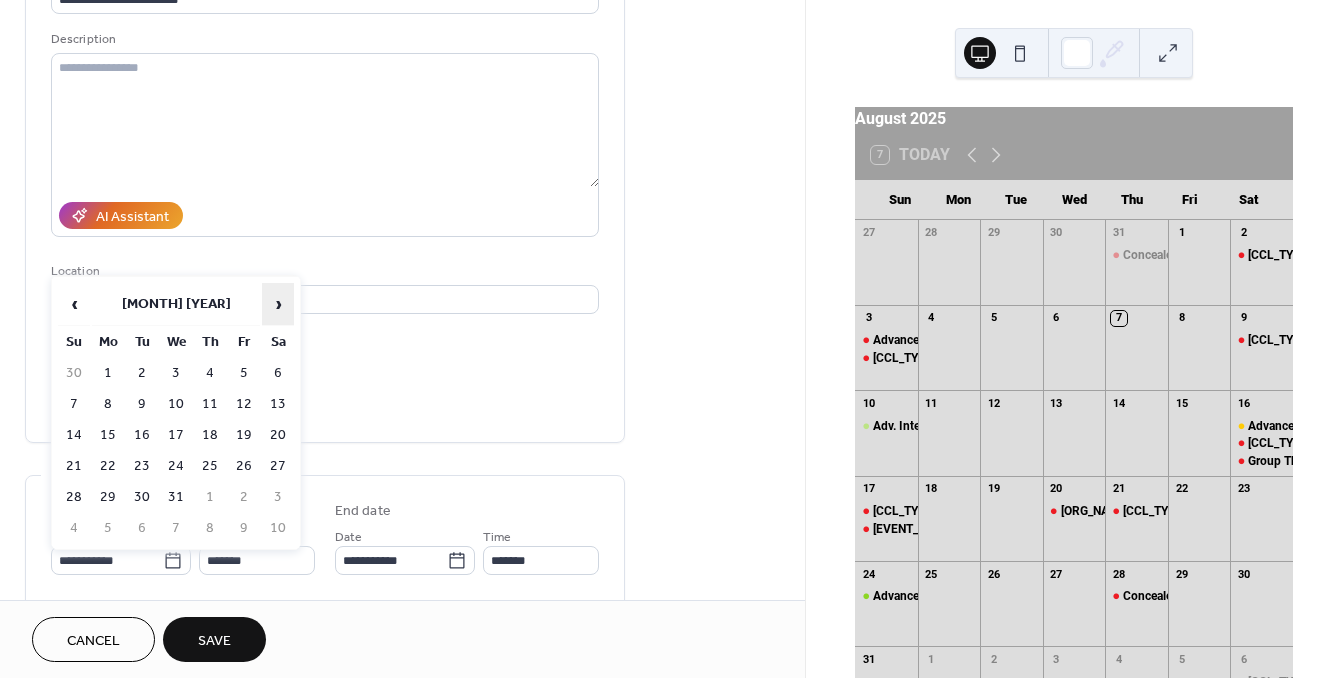 click on "›" at bounding box center [278, 304] 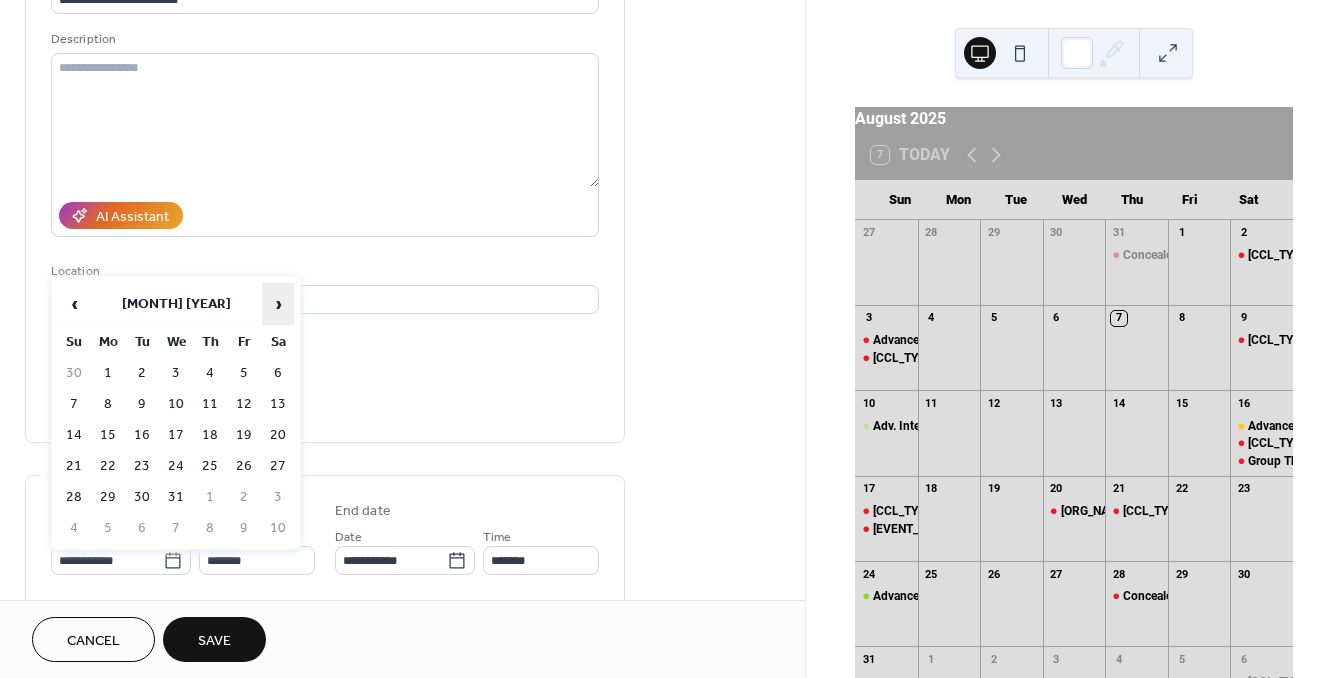 click on "›" at bounding box center [278, 304] 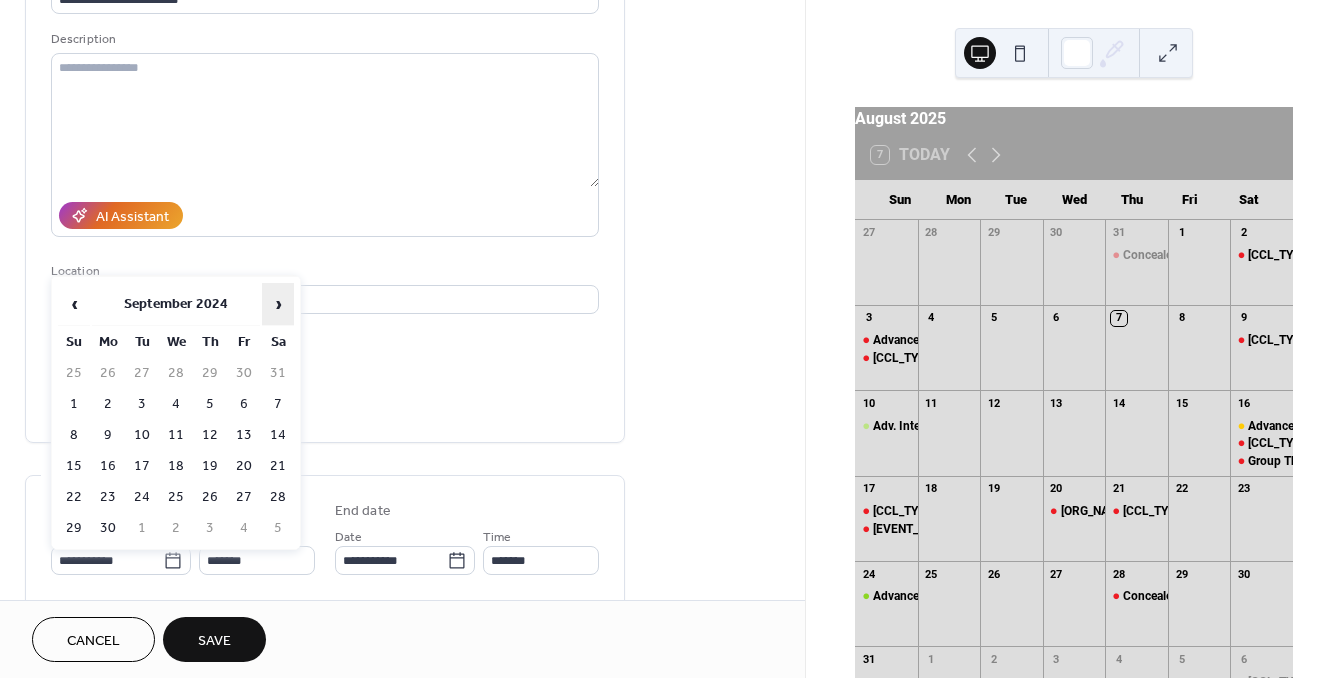 click on "›" at bounding box center [278, 304] 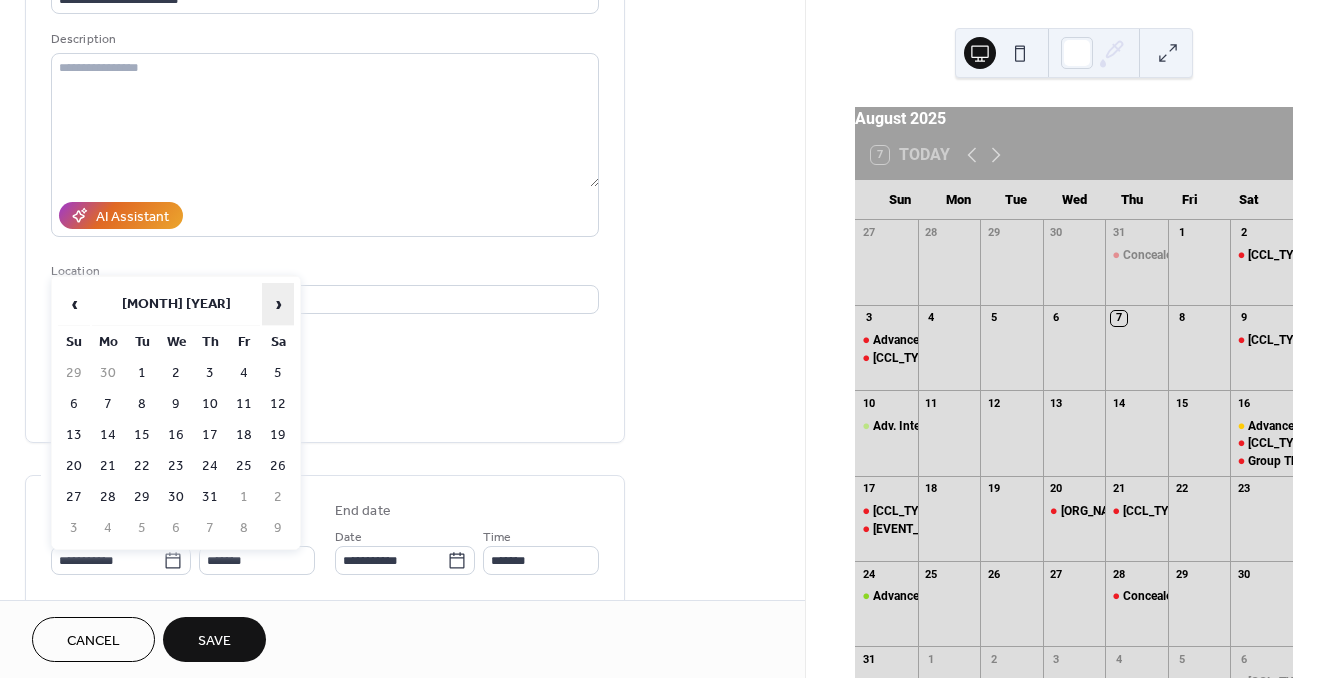 click on "›" at bounding box center (278, 304) 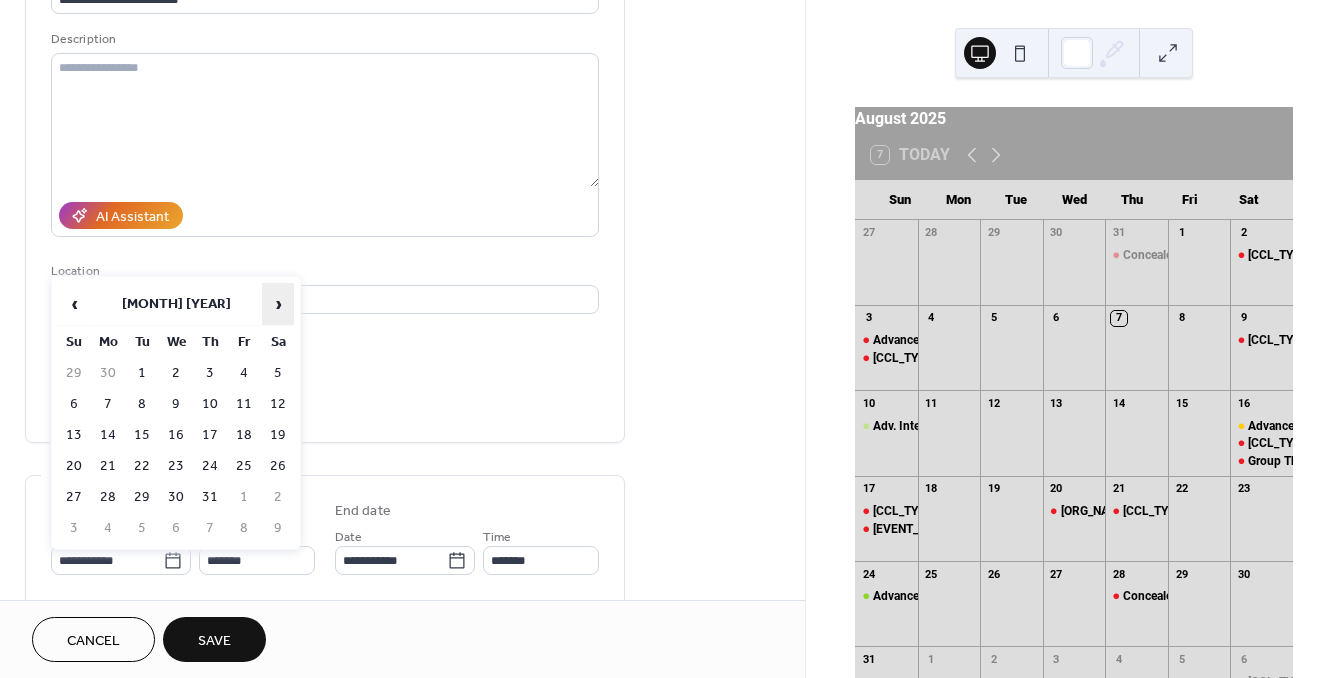 click on "›" at bounding box center (278, 304) 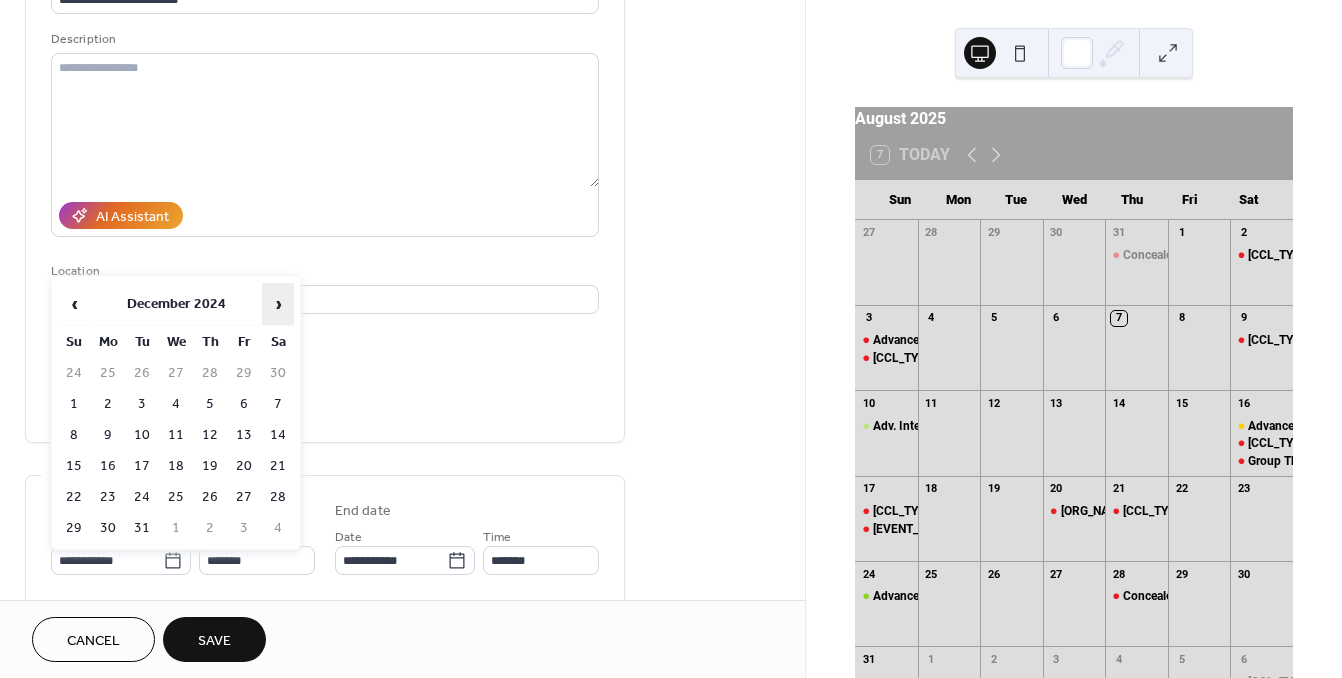 click on "›" at bounding box center [278, 304] 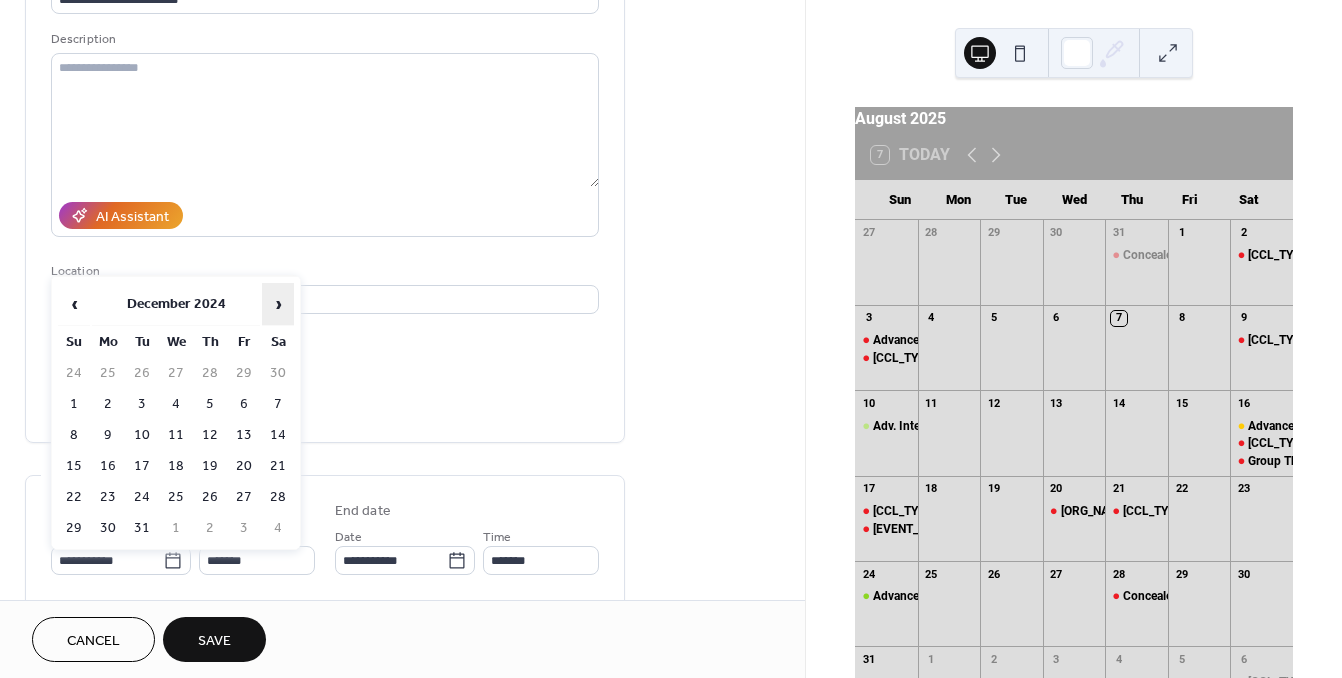 click on "›" at bounding box center (278, 304) 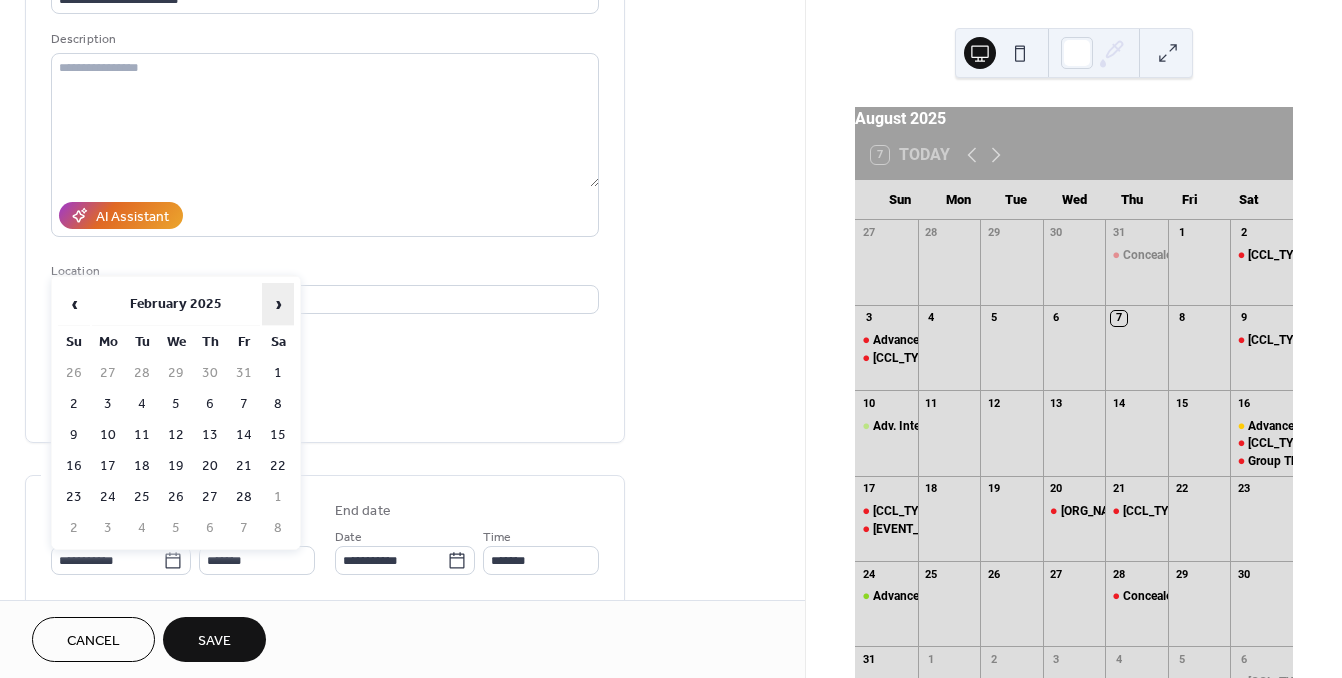 click on "›" at bounding box center [278, 304] 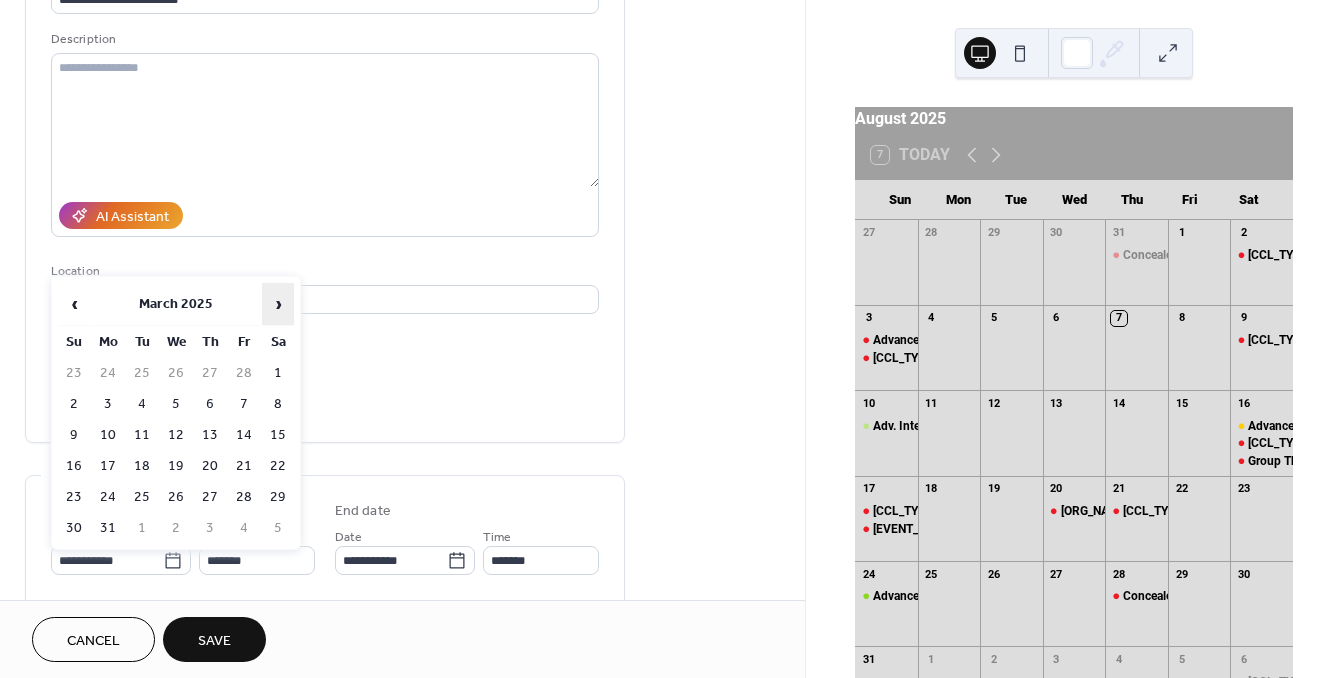 click on "›" at bounding box center [278, 304] 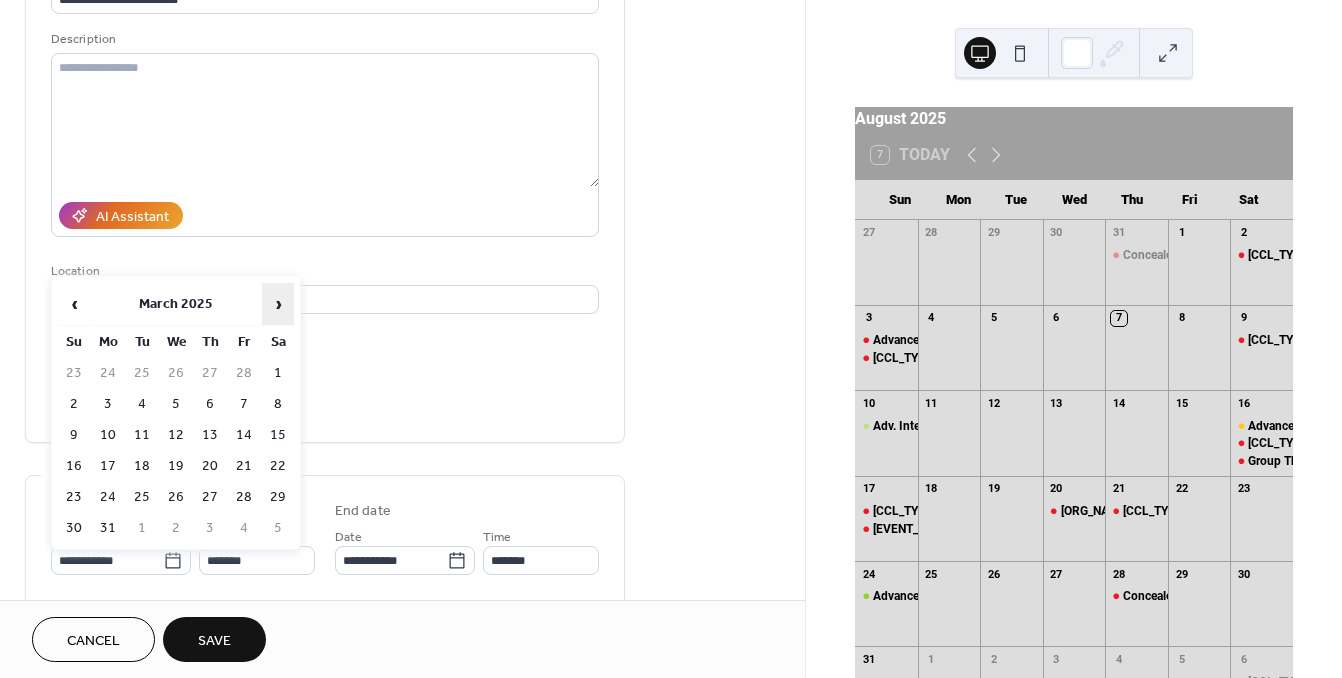 click on "›" at bounding box center (278, 304) 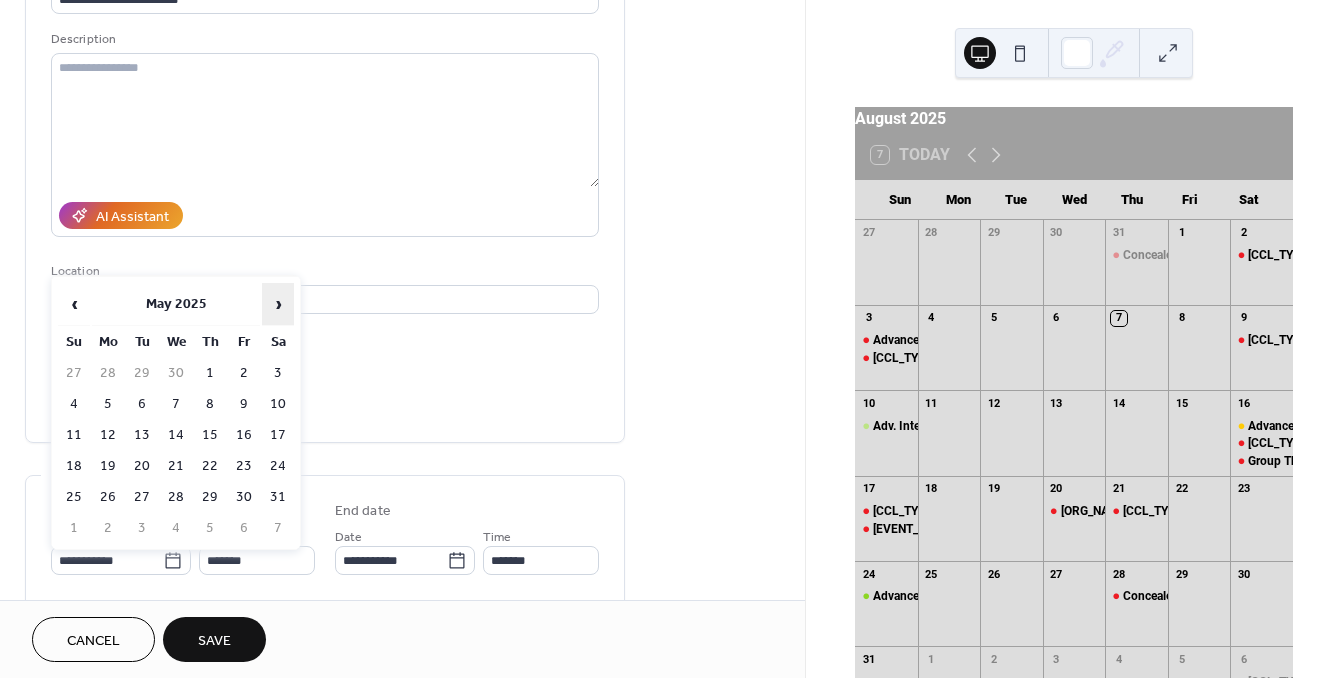 click on "›" at bounding box center (278, 304) 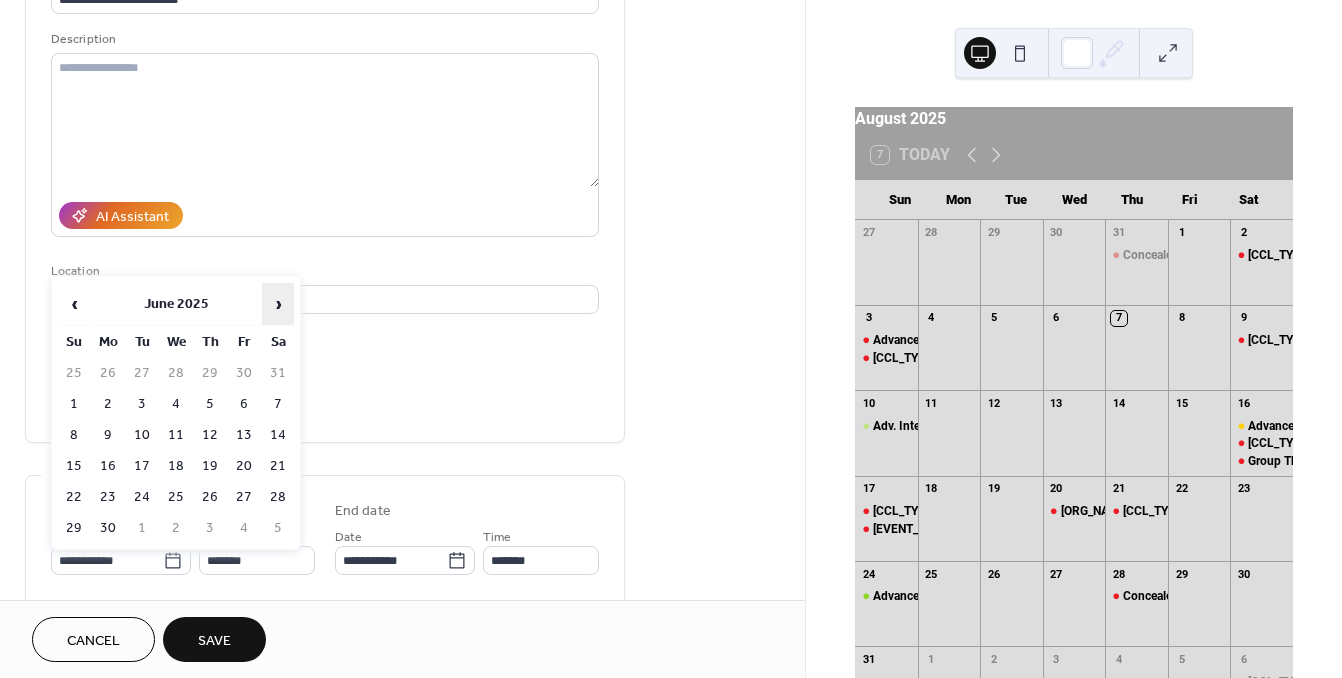 click on "›" at bounding box center [278, 304] 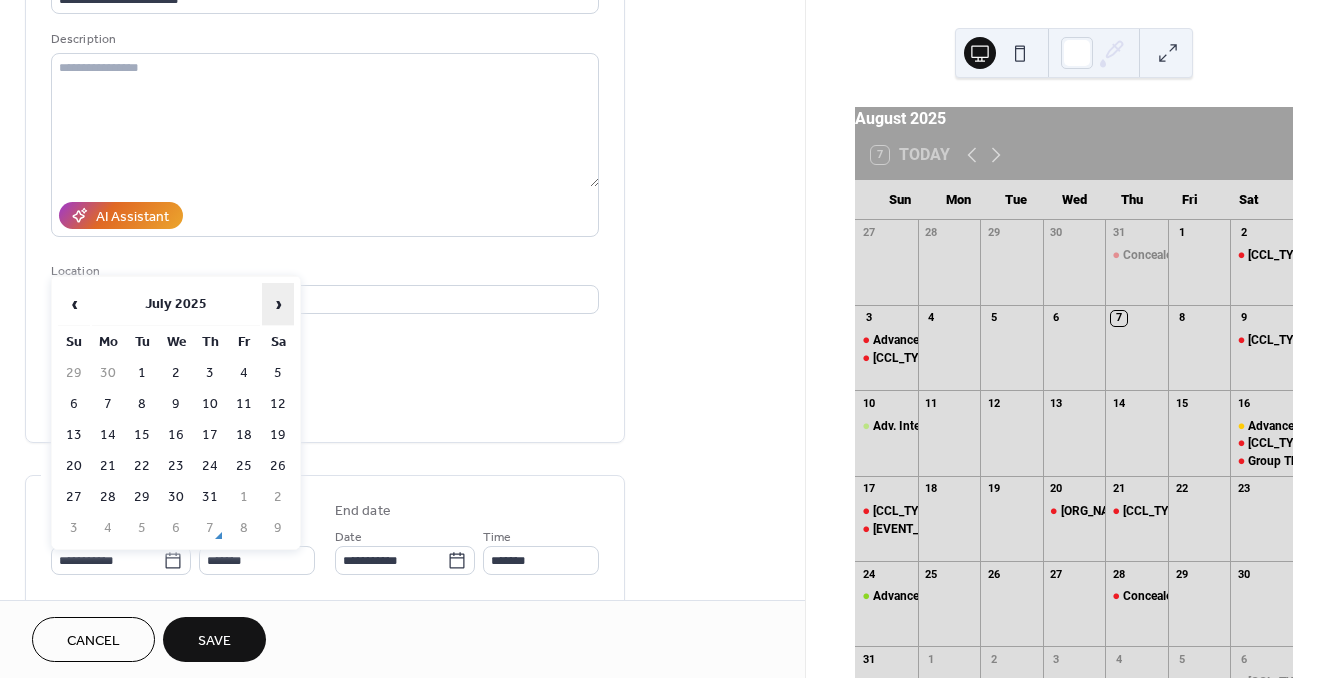 click on "›" at bounding box center (278, 304) 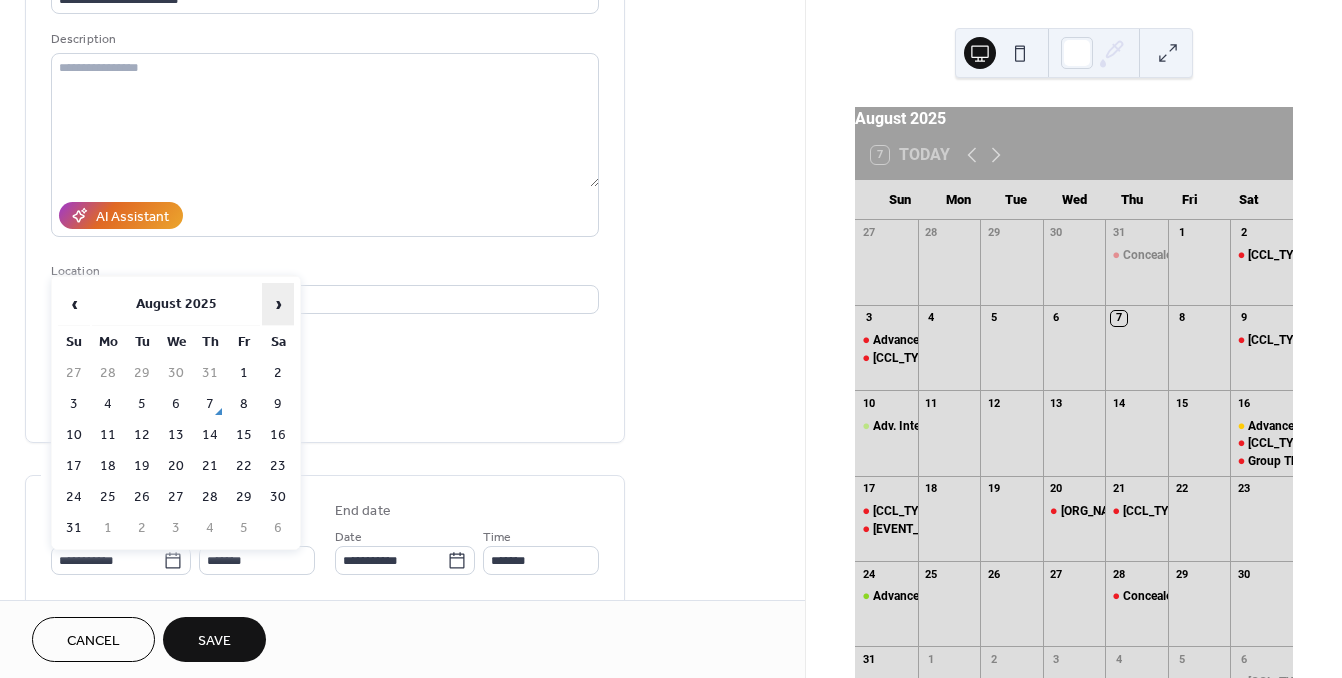 click on "›" at bounding box center (278, 304) 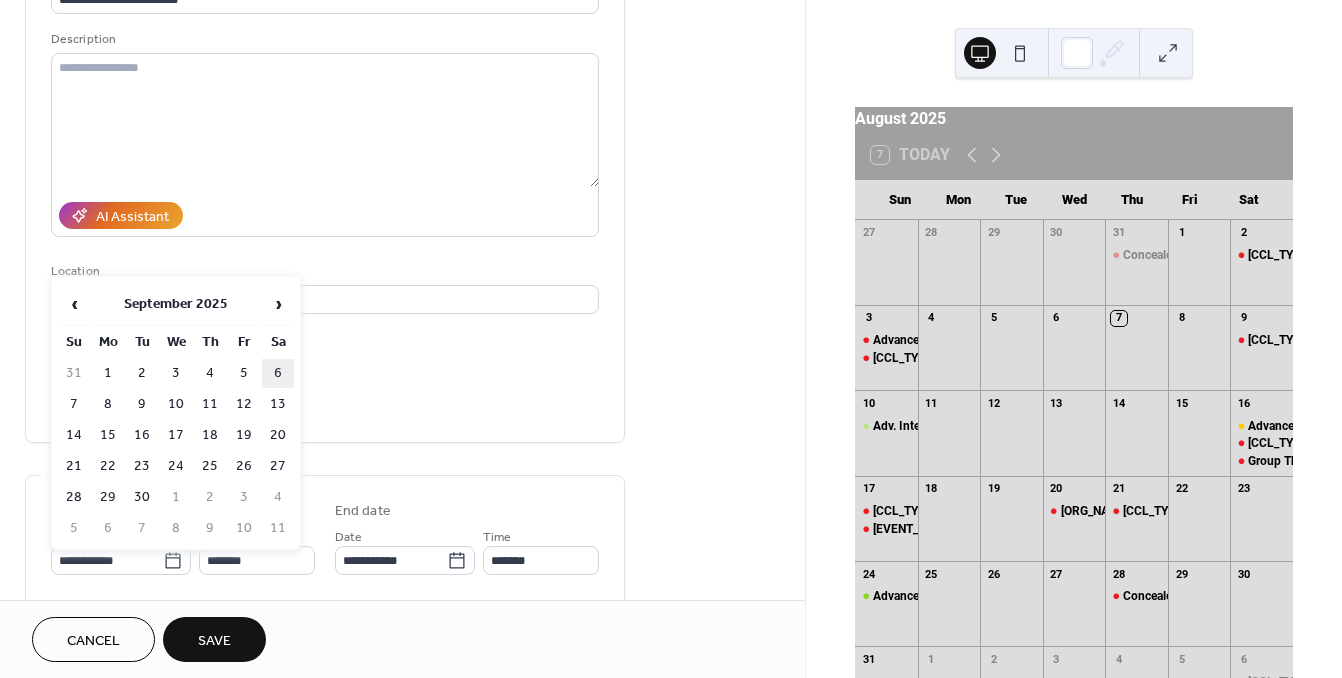 click on "6" at bounding box center (278, 373) 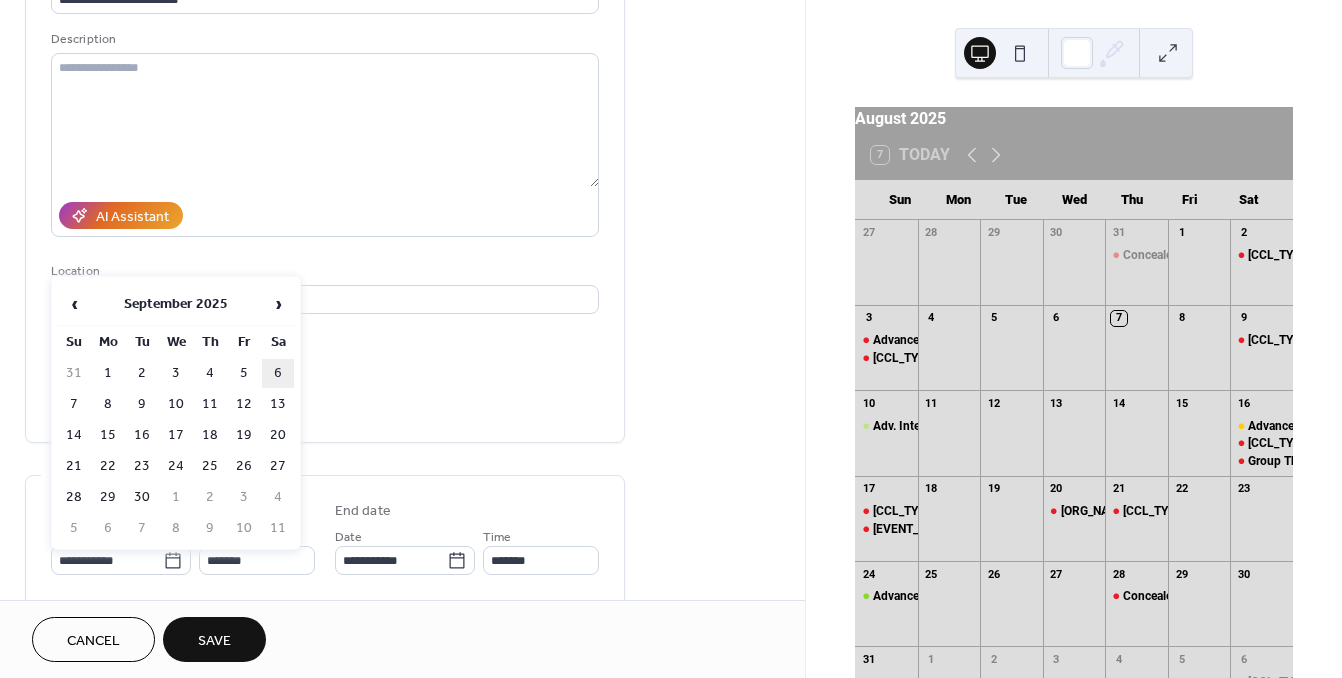 type on "**********" 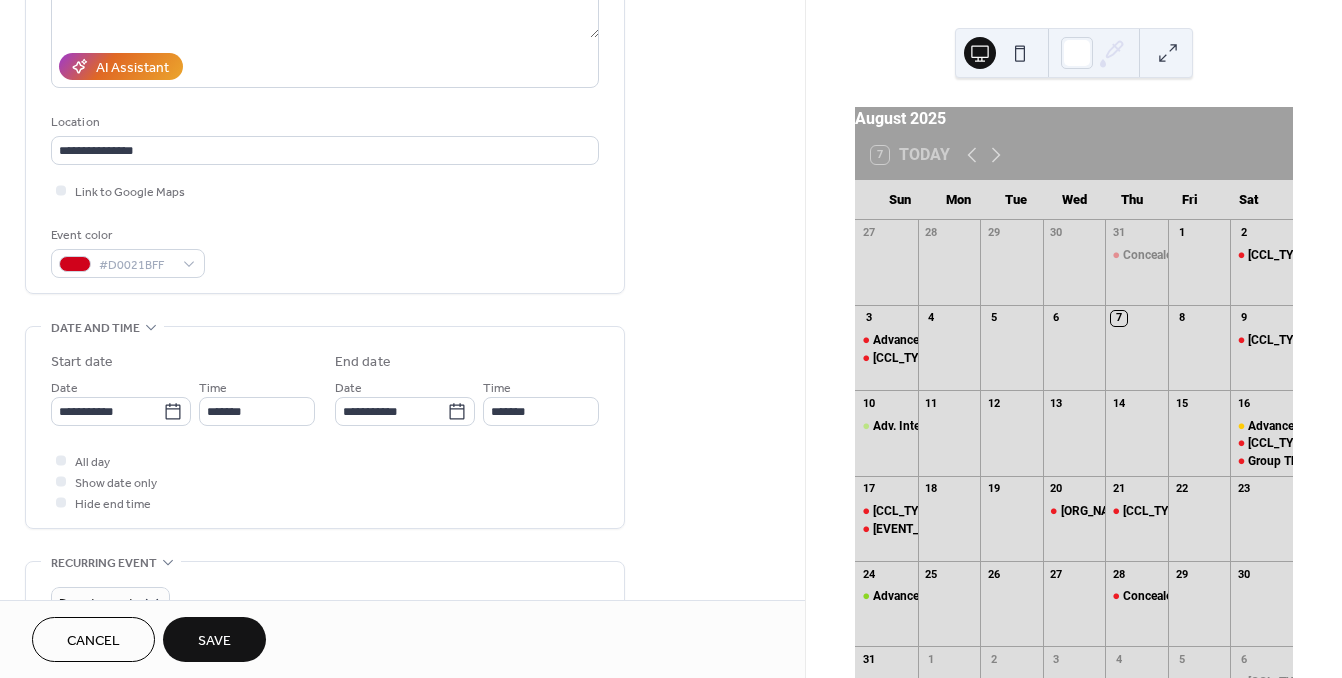 scroll, scrollTop: 330, scrollLeft: 0, axis: vertical 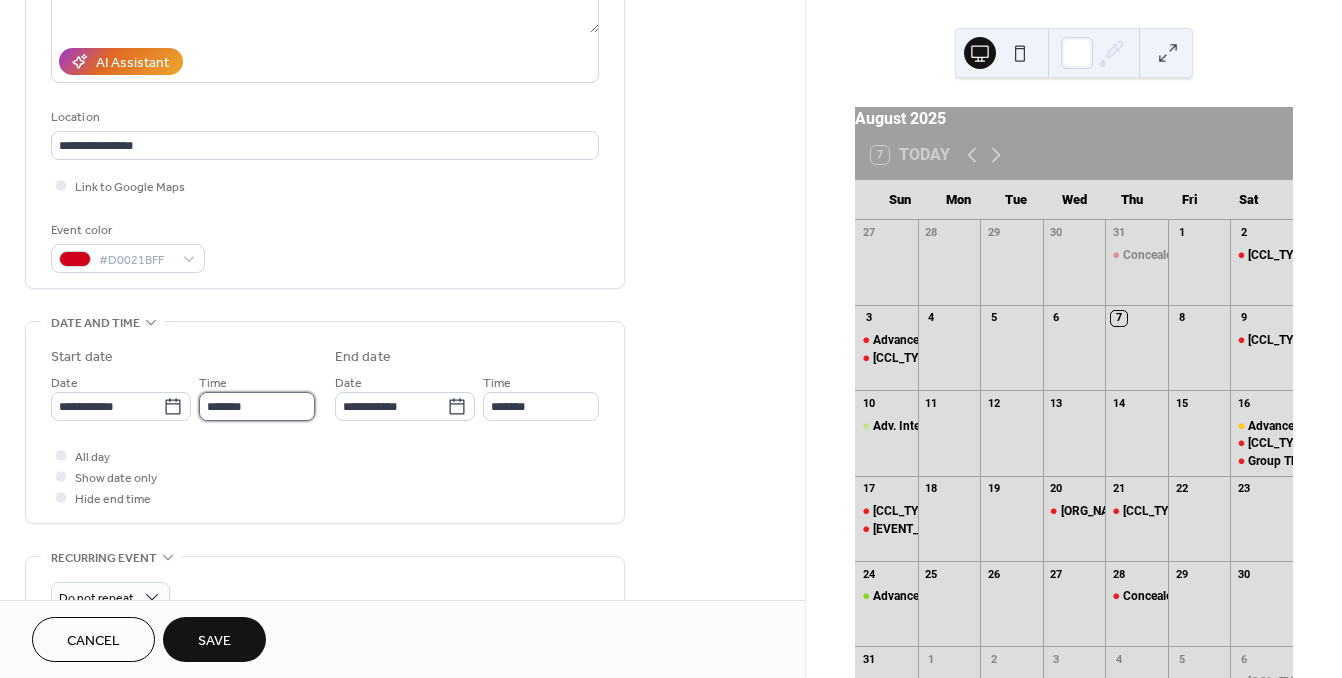 click on "*******" at bounding box center (257, 406) 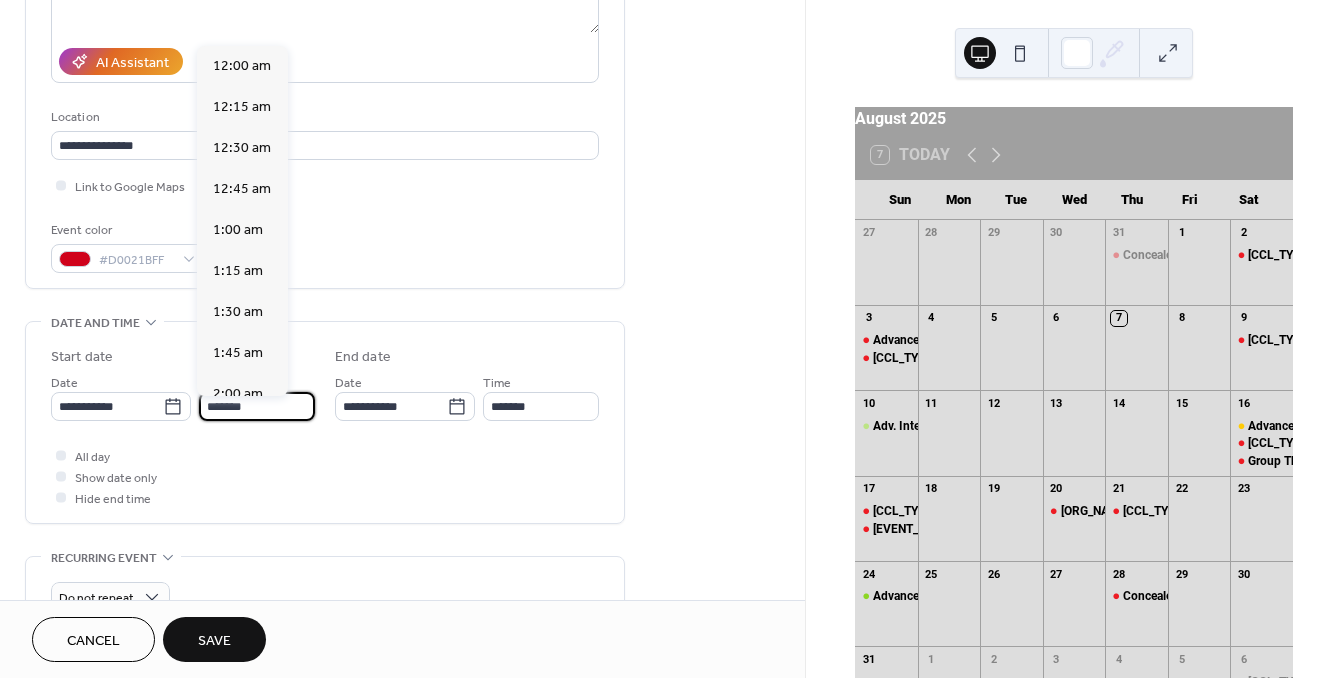 scroll, scrollTop: 1476, scrollLeft: 0, axis: vertical 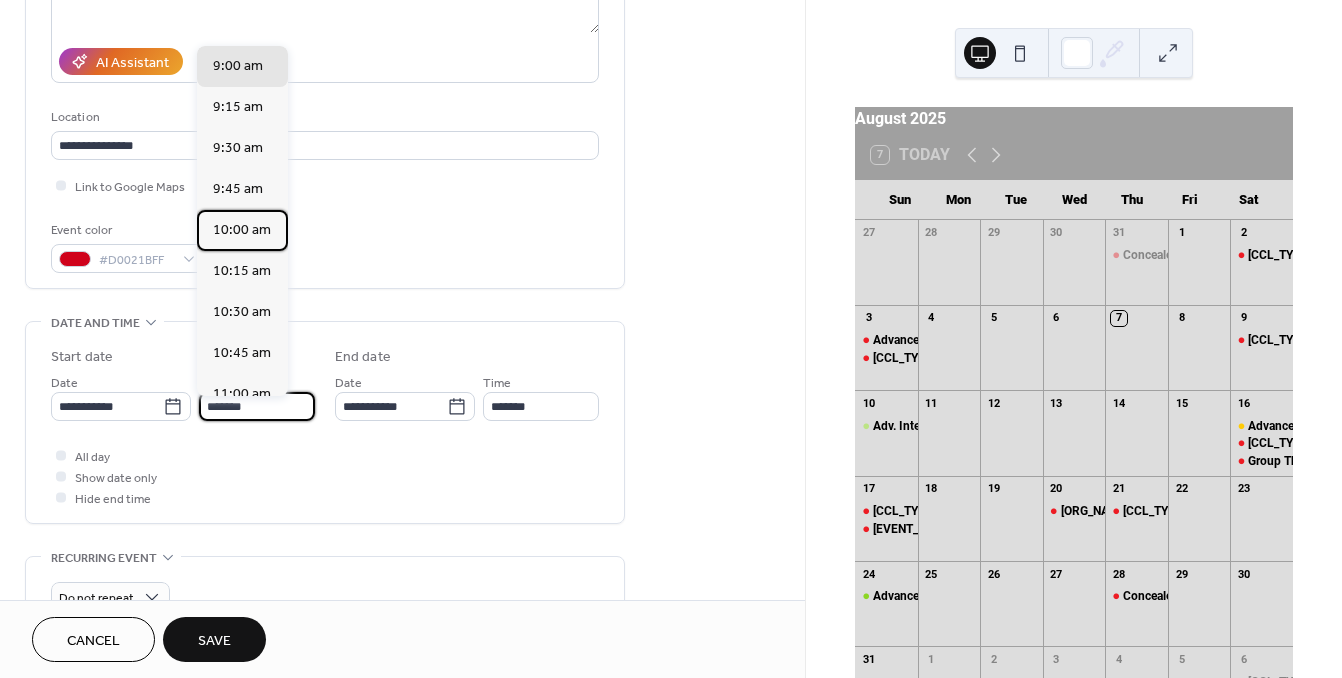 click on "10:00 am" at bounding box center (242, 230) 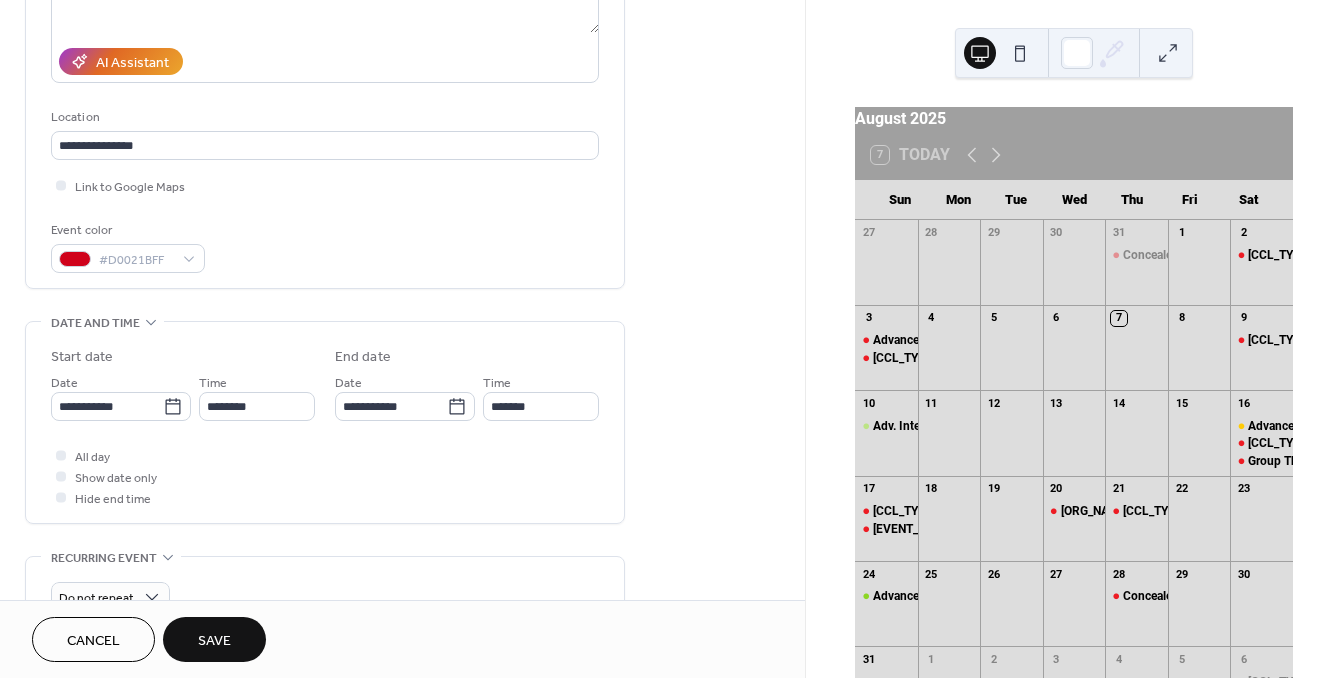 type on "********" 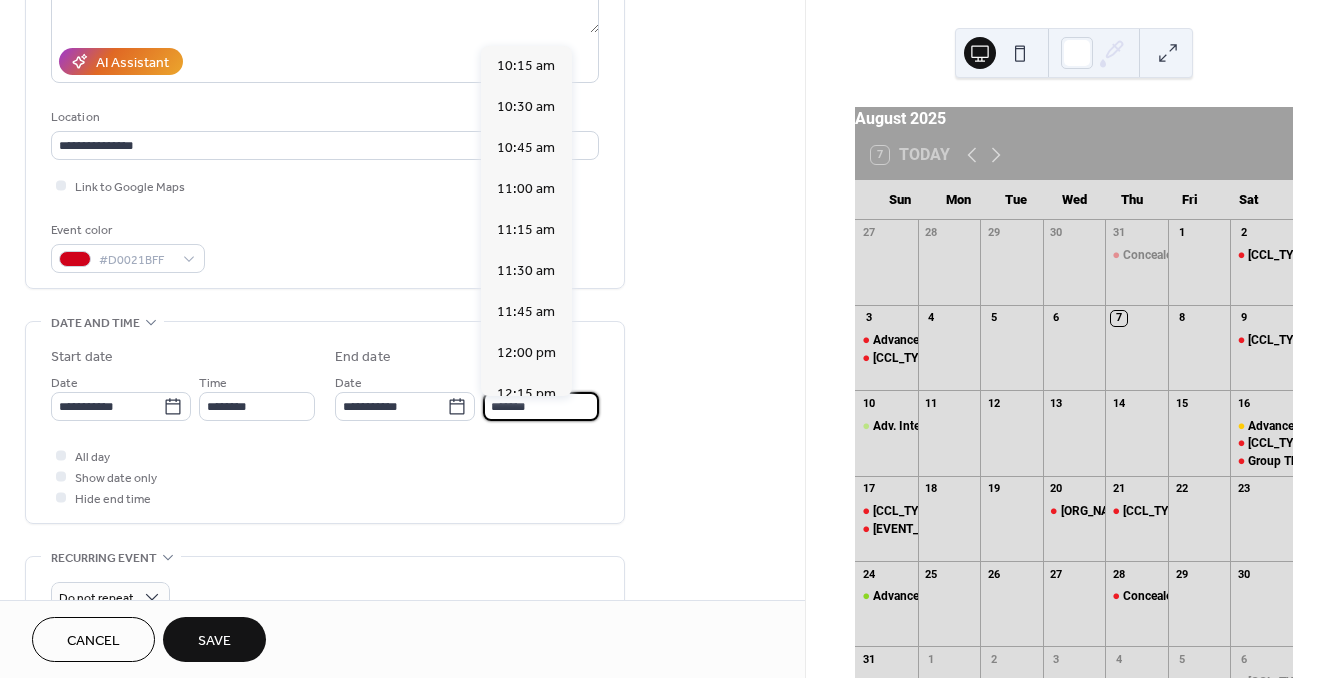 click on "*******" at bounding box center [541, 406] 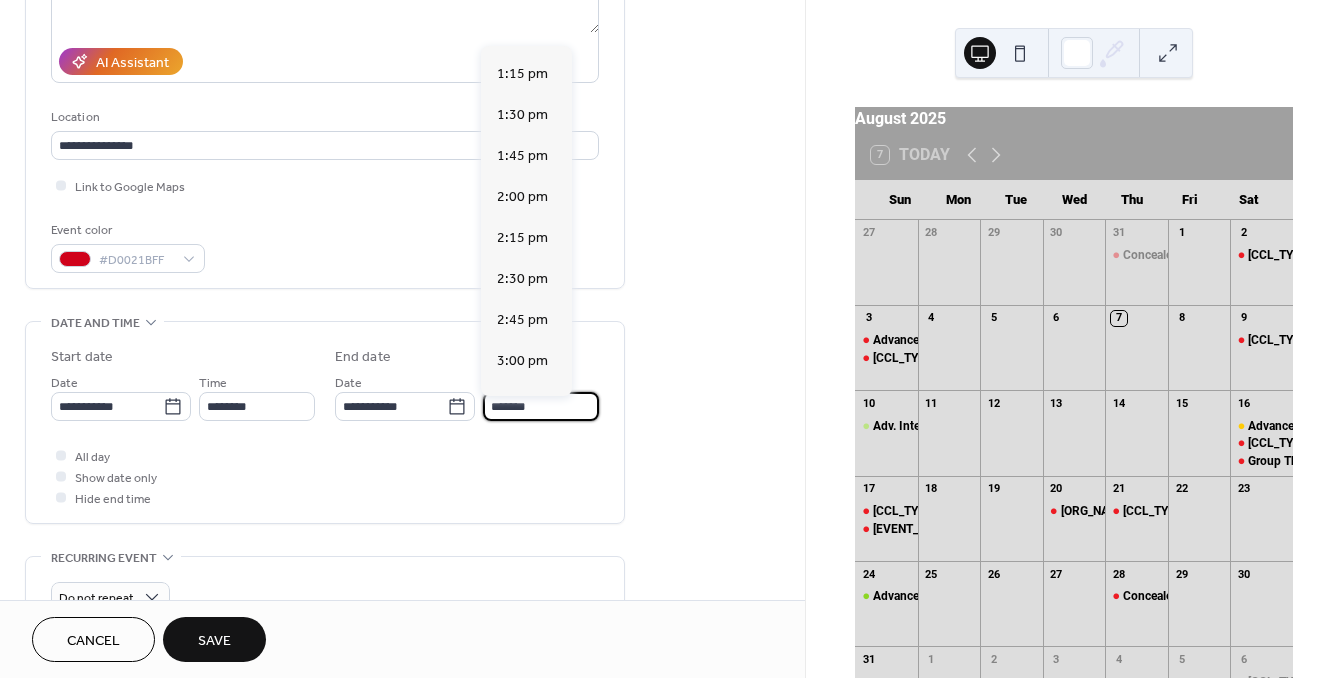 scroll, scrollTop: 341, scrollLeft: 0, axis: vertical 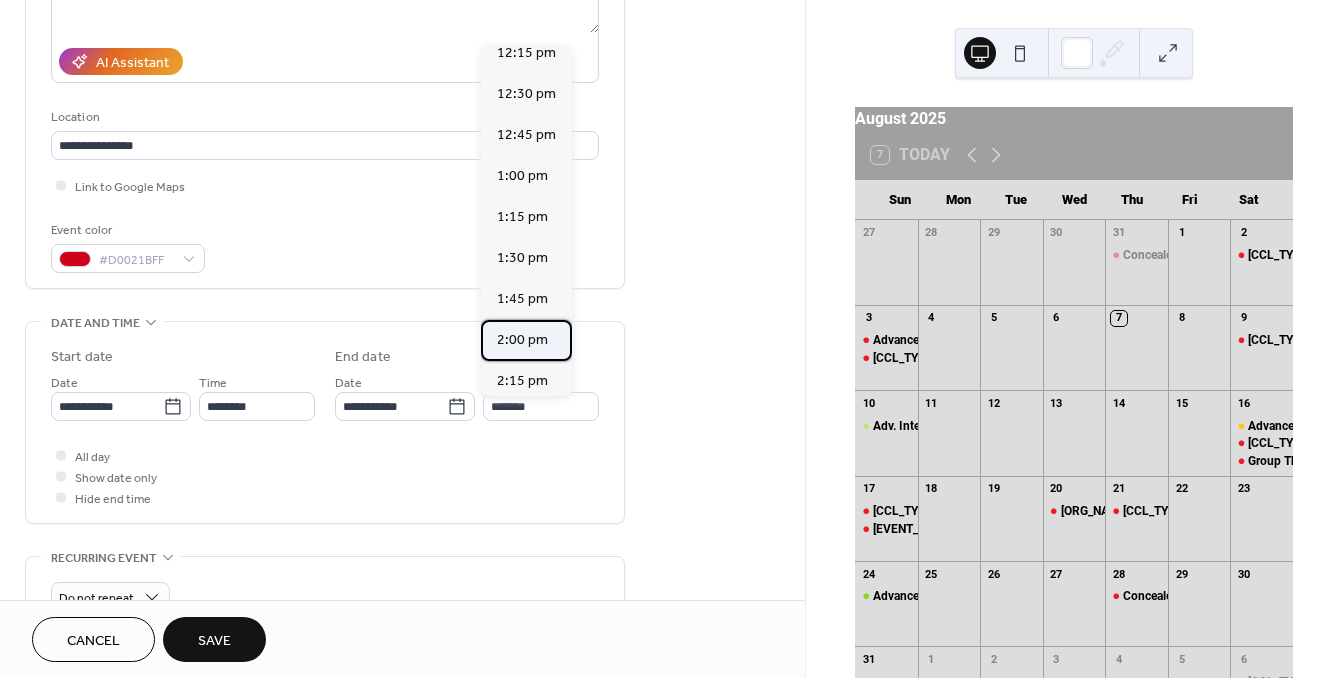 click on "2:00 pm" at bounding box center (522, 340) 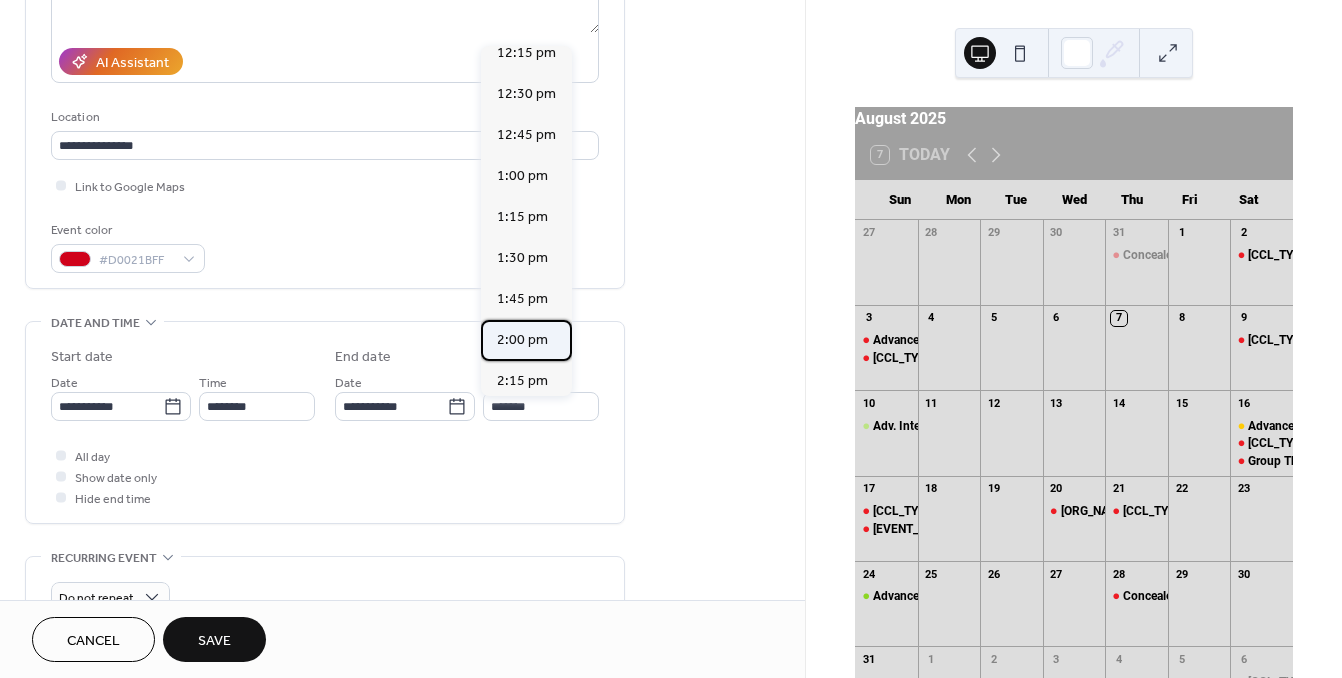 type on "*******" 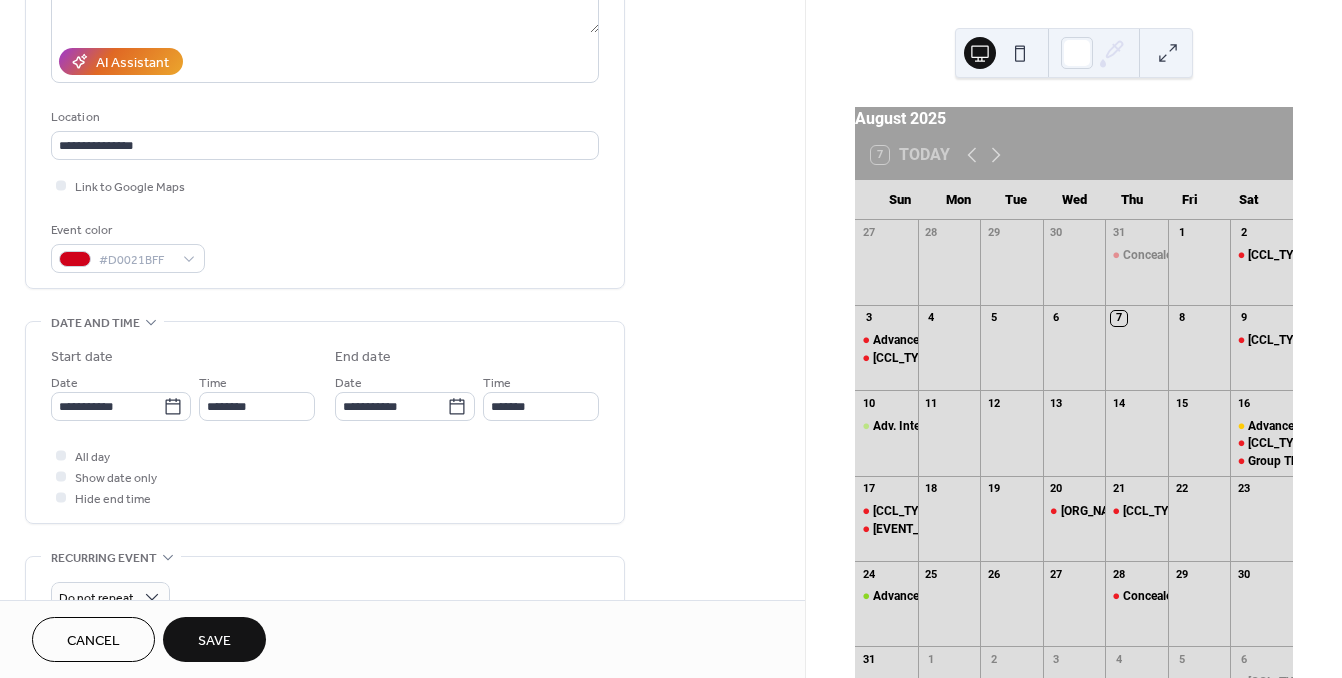click on "Save" at bounding box center [214, 641] 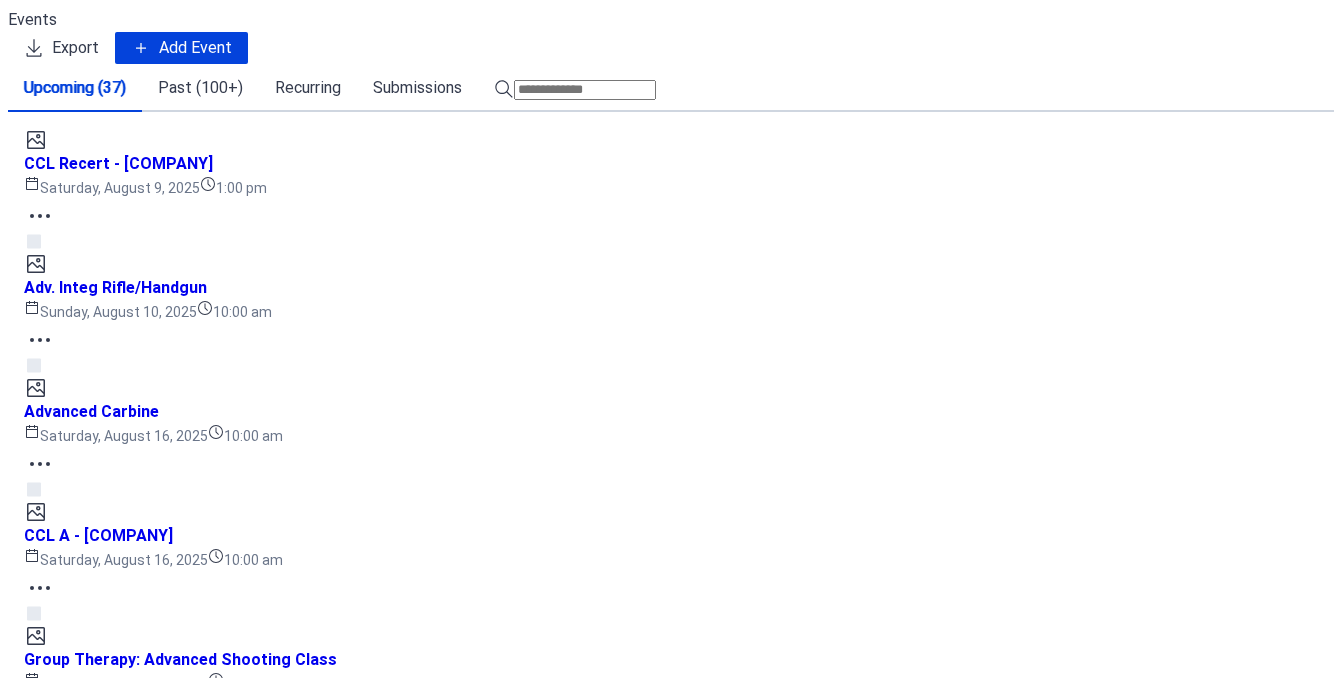 scroll, scrollTop: 0, scrollLeft: 0, axis: both 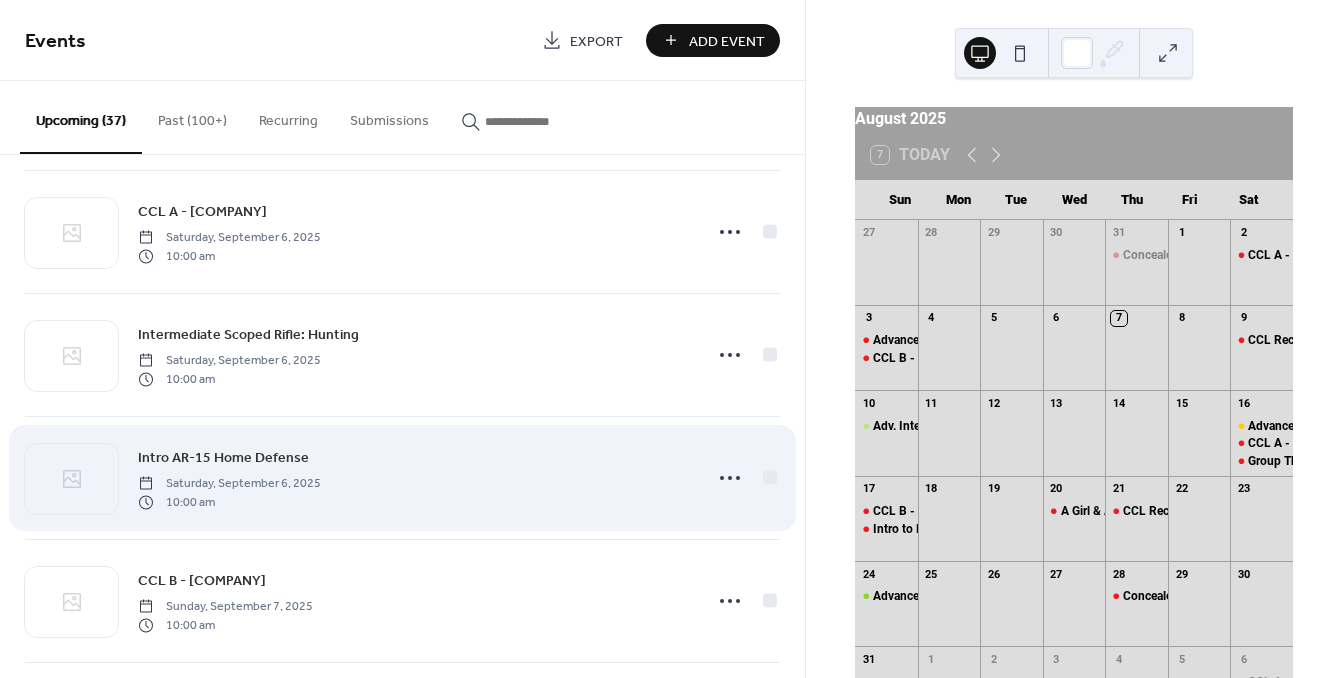 click on "Saturday, September 6, 2025" at bounding box center [229, 484] 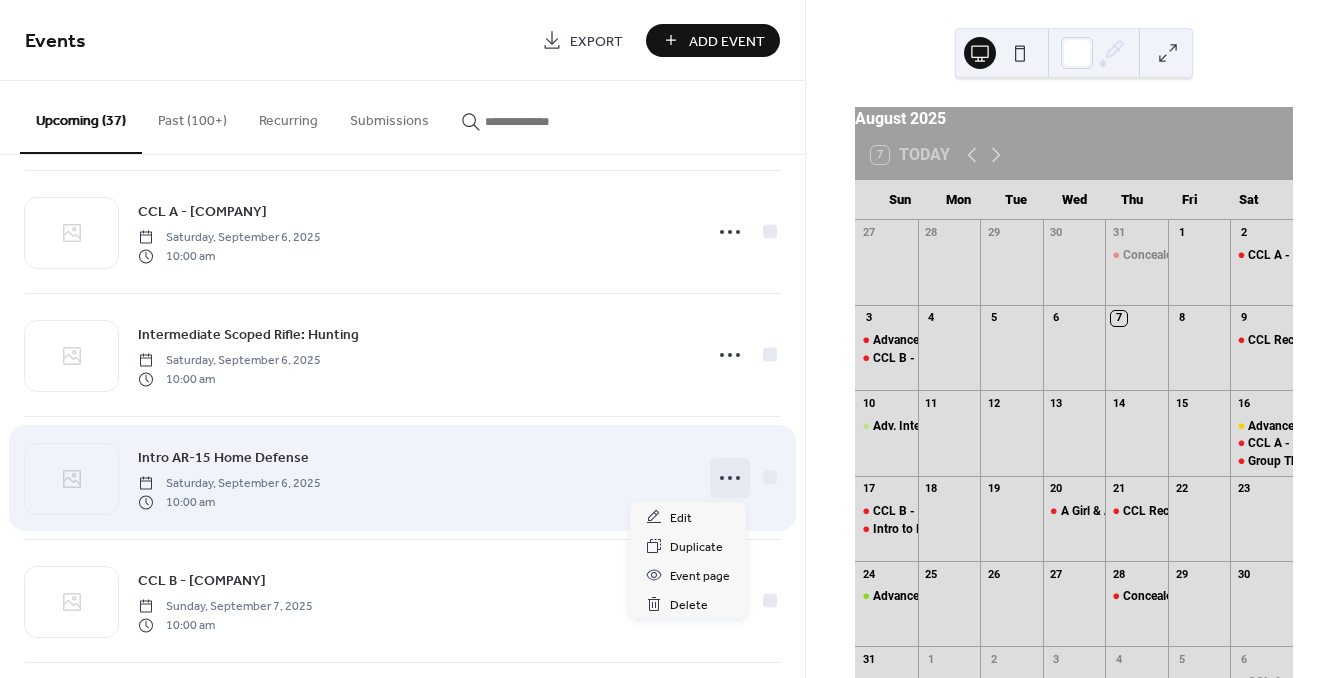 click 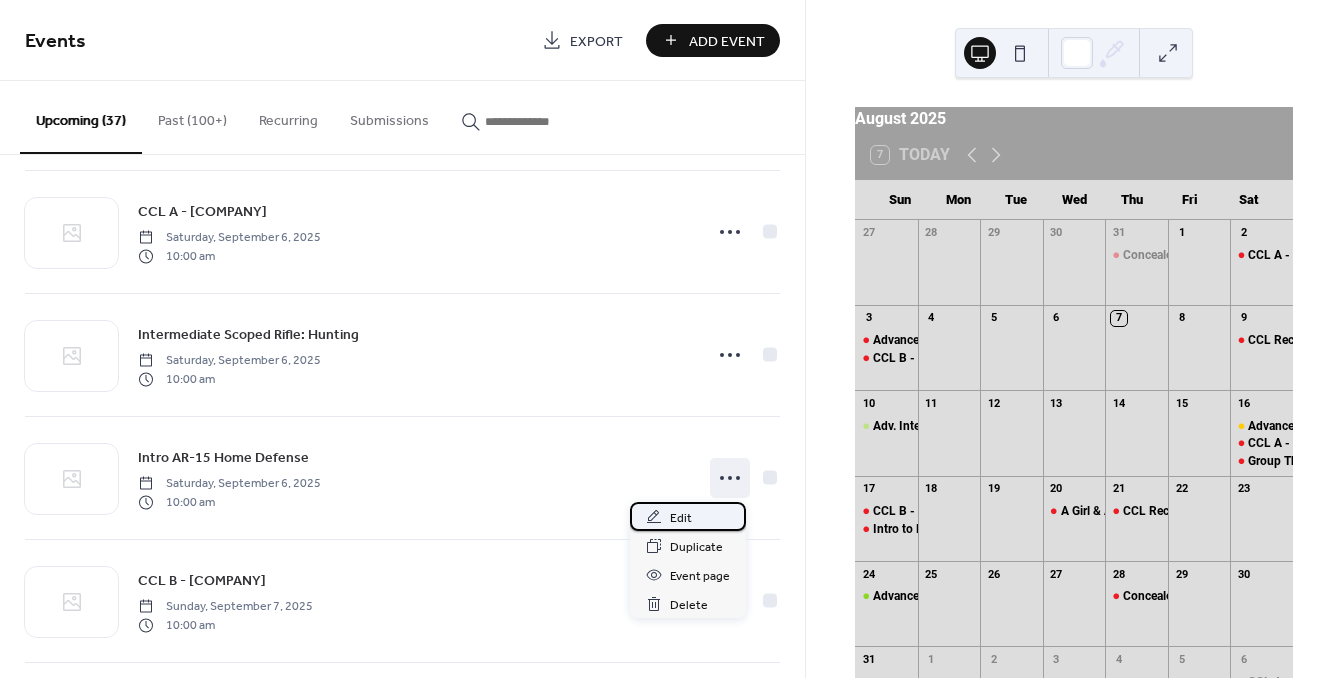 click on "Edit" at bounding box center (681, 518) 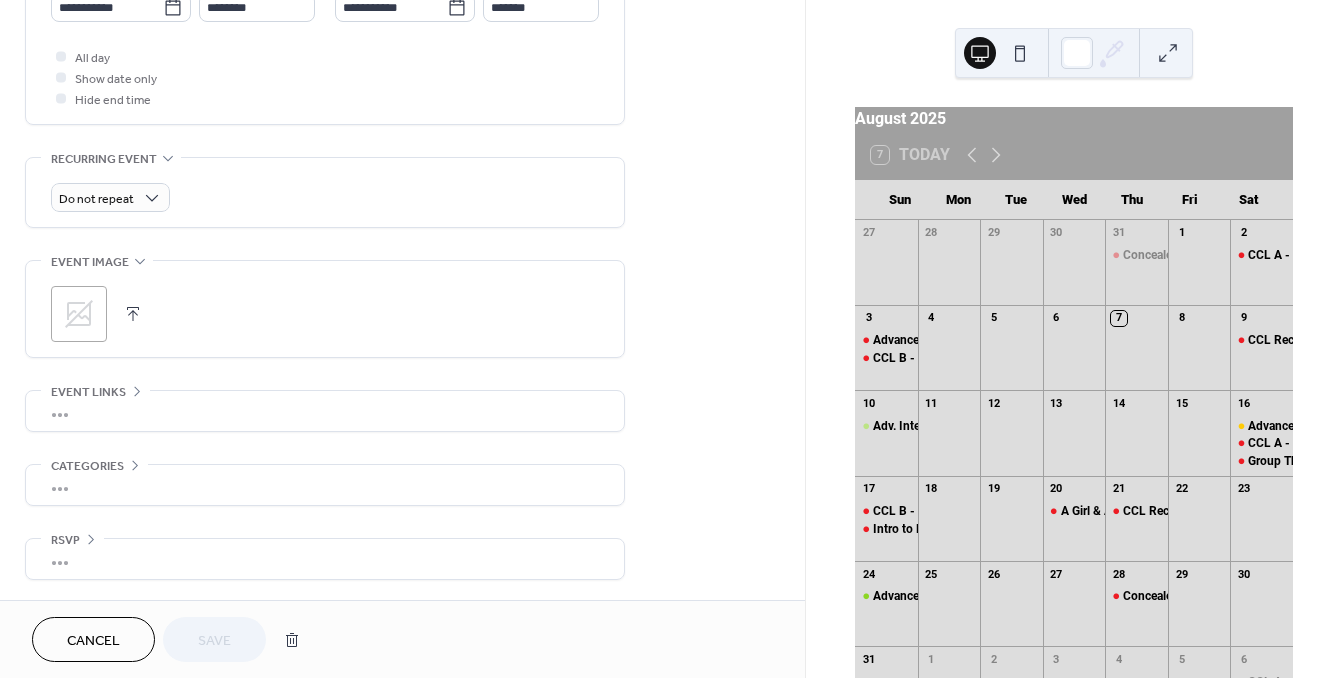 scroll, scrollTop: 735, scrollLeft: 0, axis: vertical 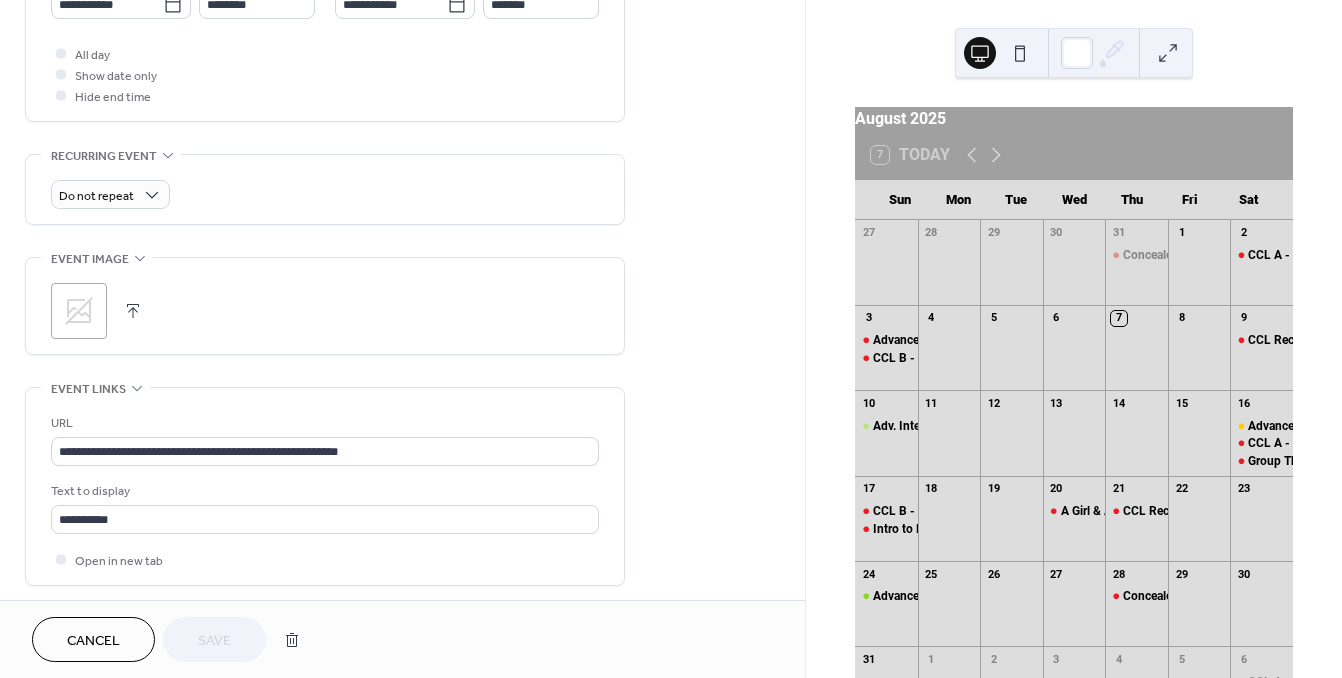 click on "**********" at bounding box center [325, 439] 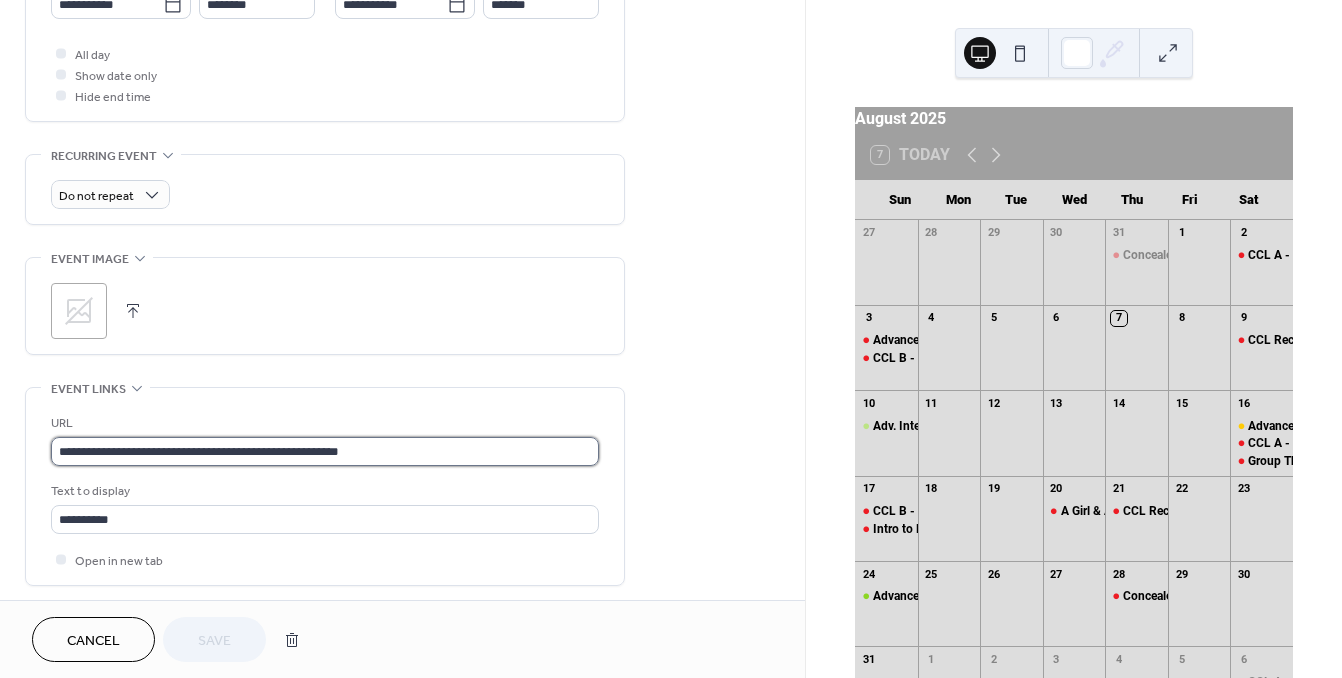 click on "**********" at bounding box center (325, 451) 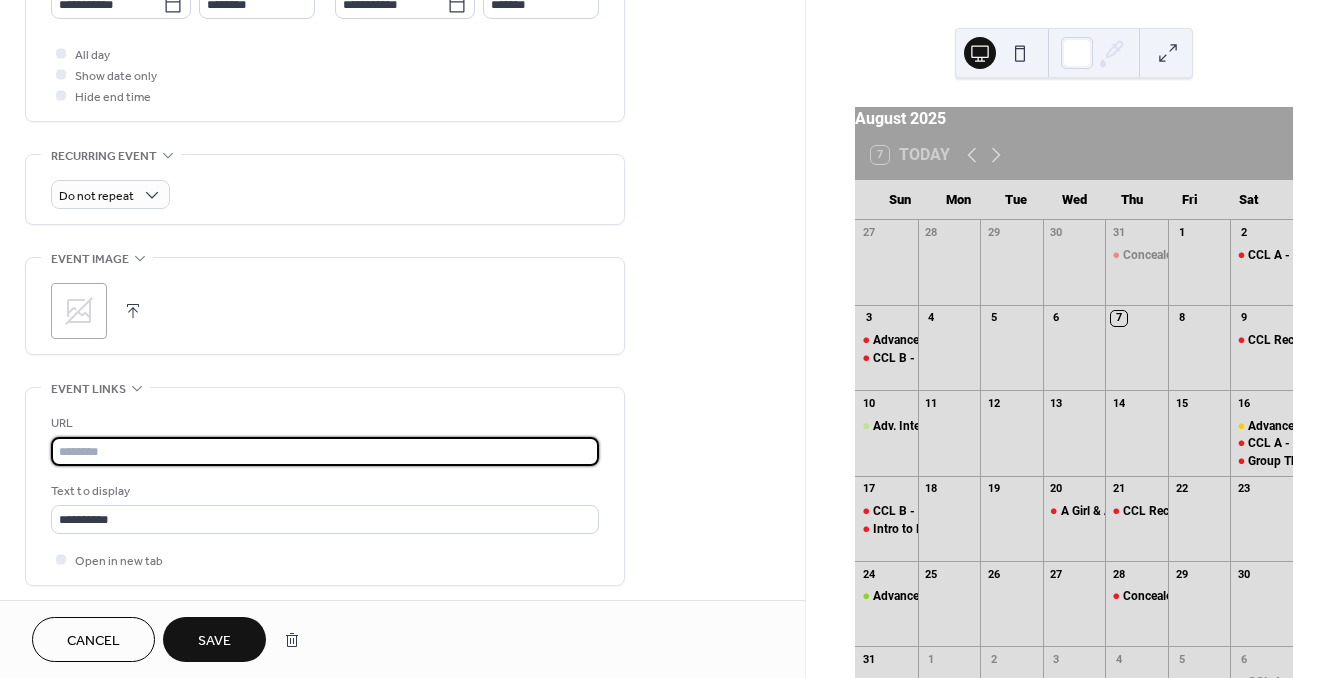 paste on "**********" 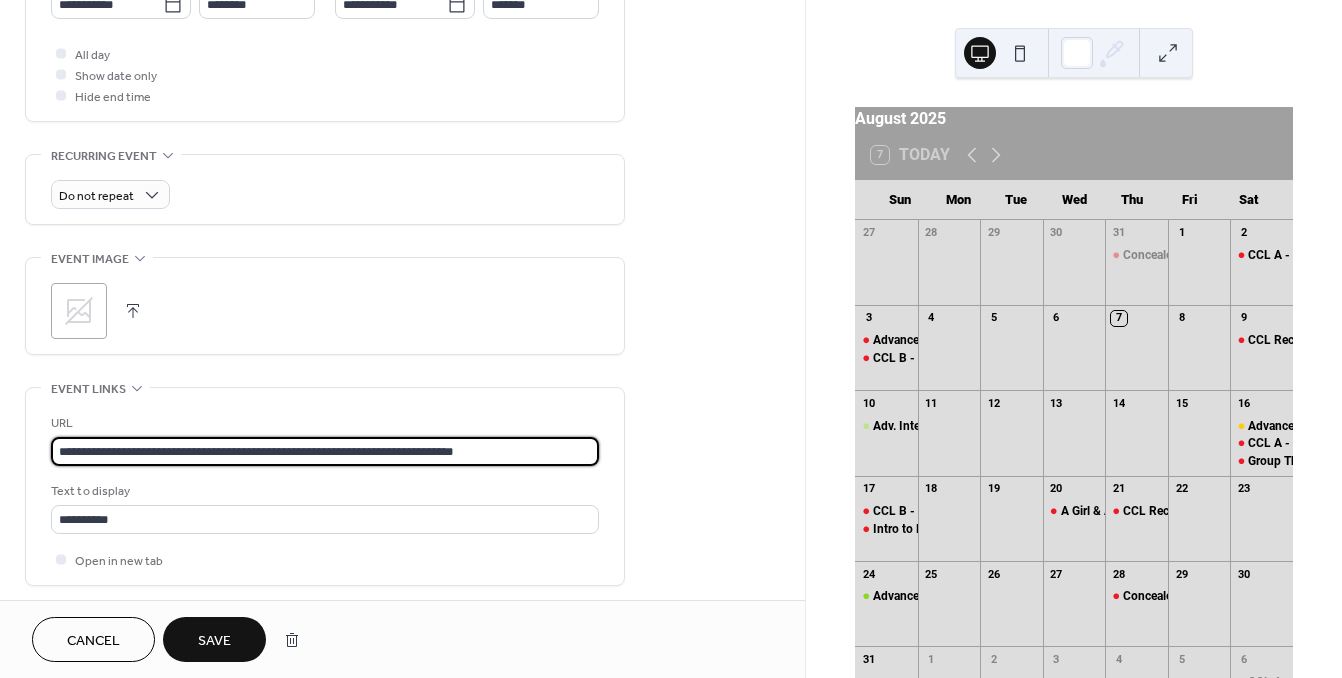 type on "**********" 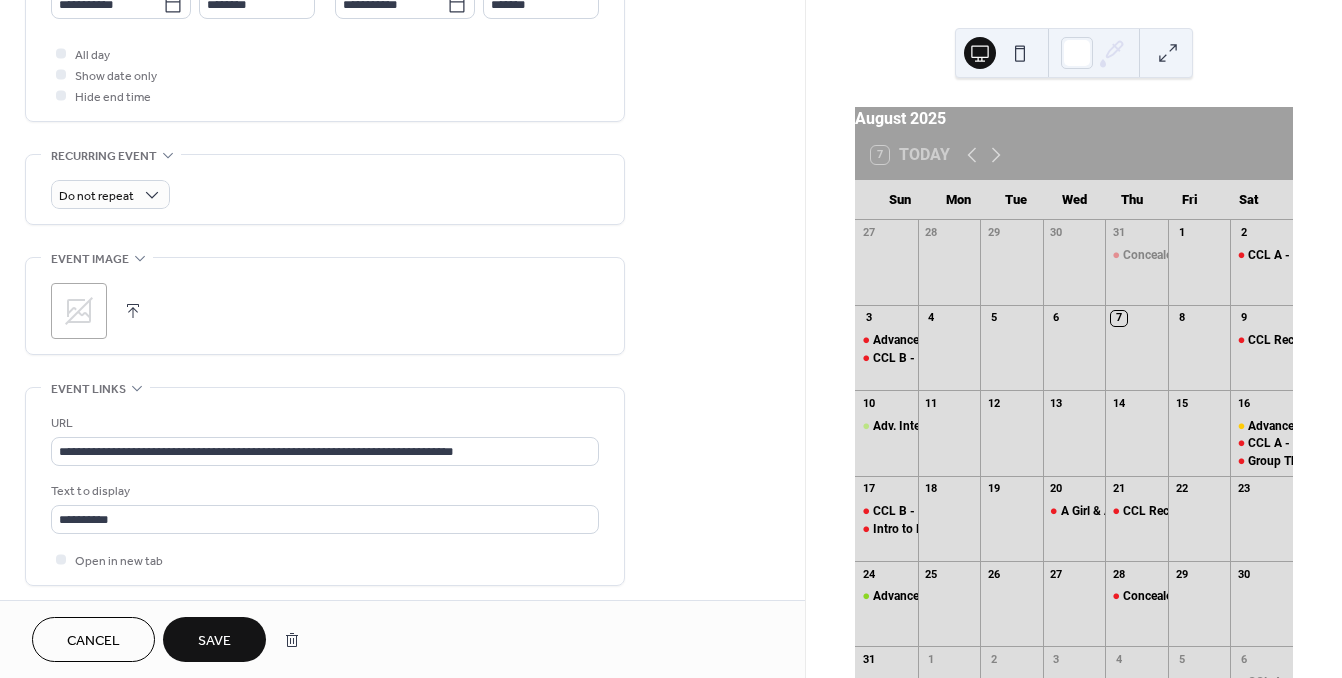click on "Save" at bounding box center [214, 641] 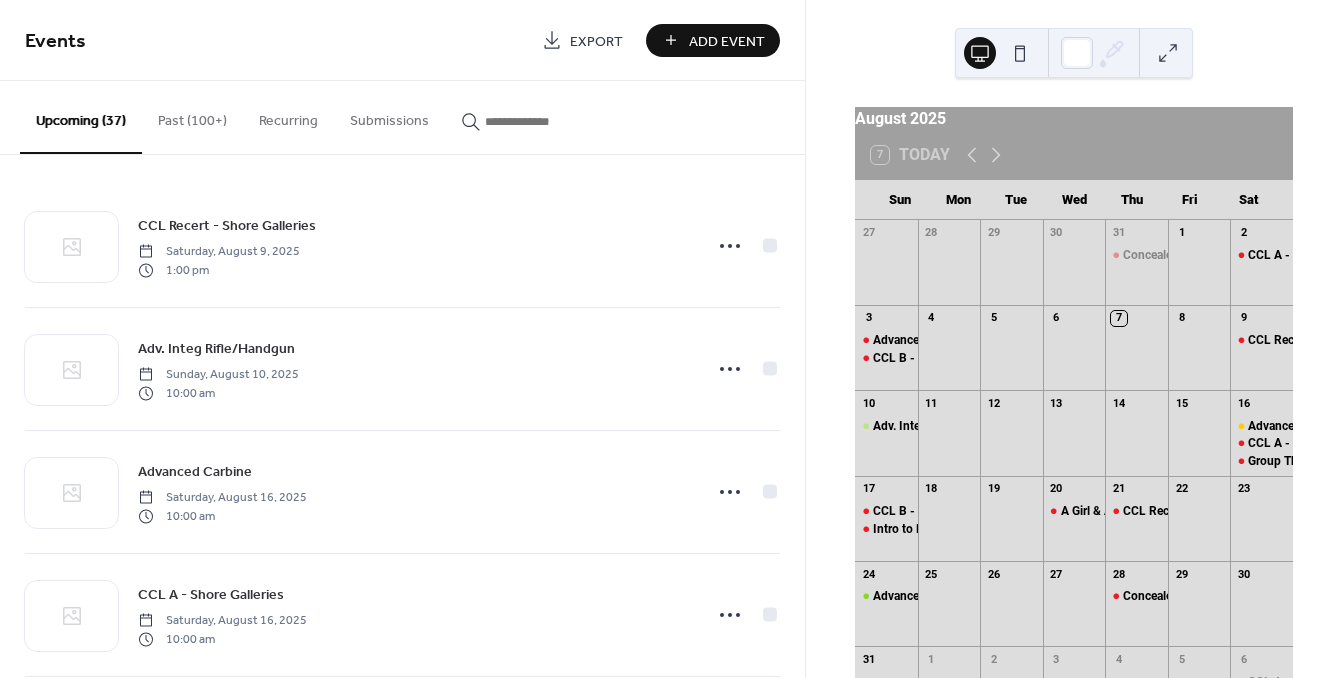 scroll, scrollTop: 0, scrollLeft: 0, axis: both 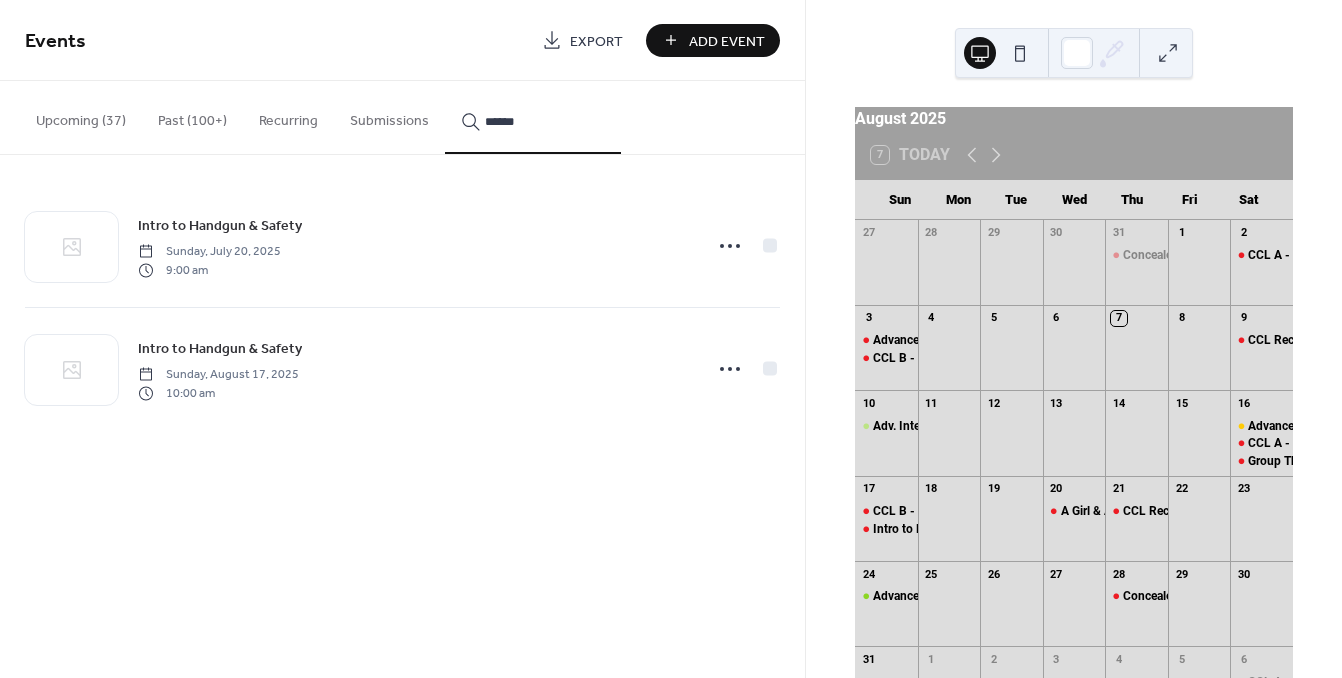 type on "******" 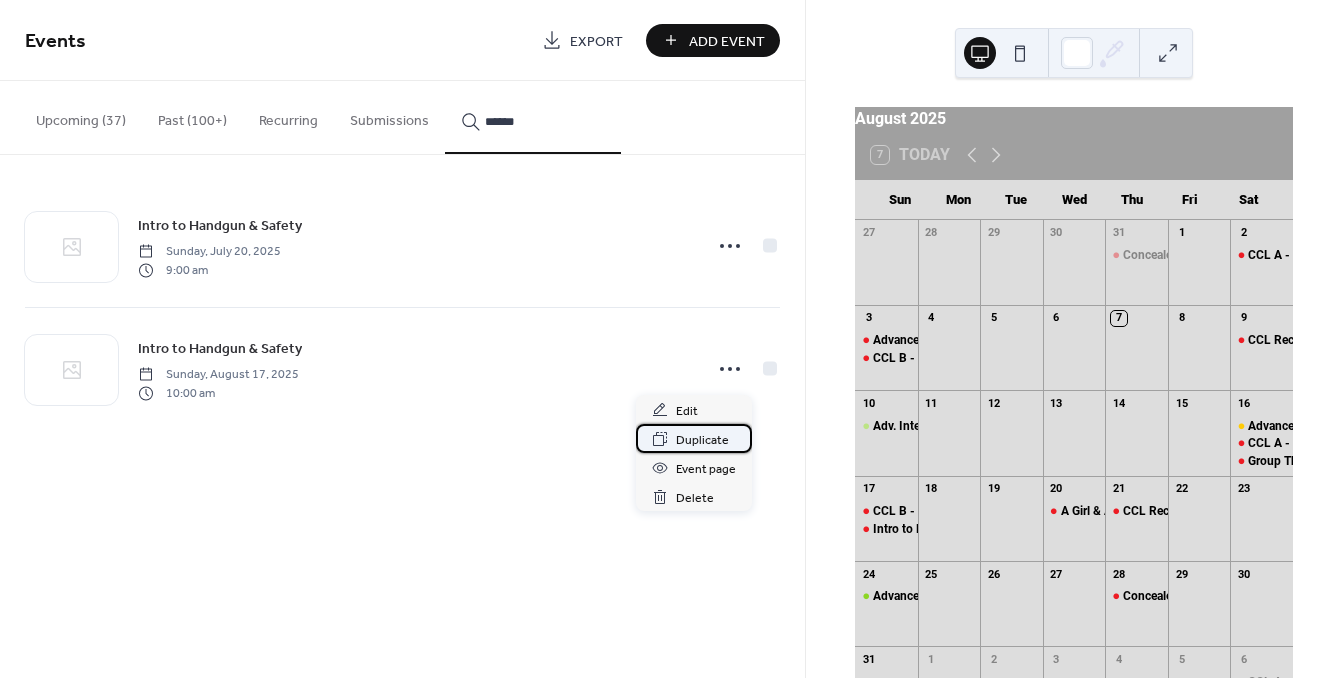 click on "Duplicate" at bounding box center [702, 440] 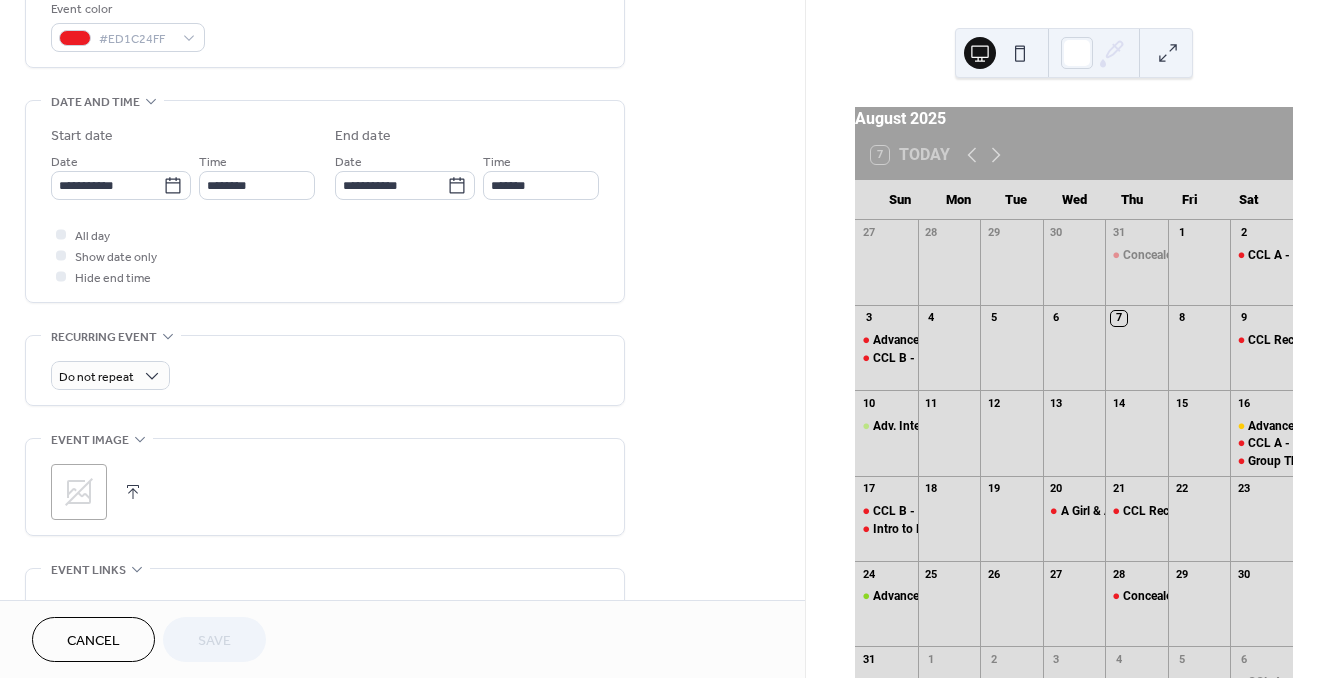 scroll, scrollTop: 528, scrollLeft: 0, axis: vertical 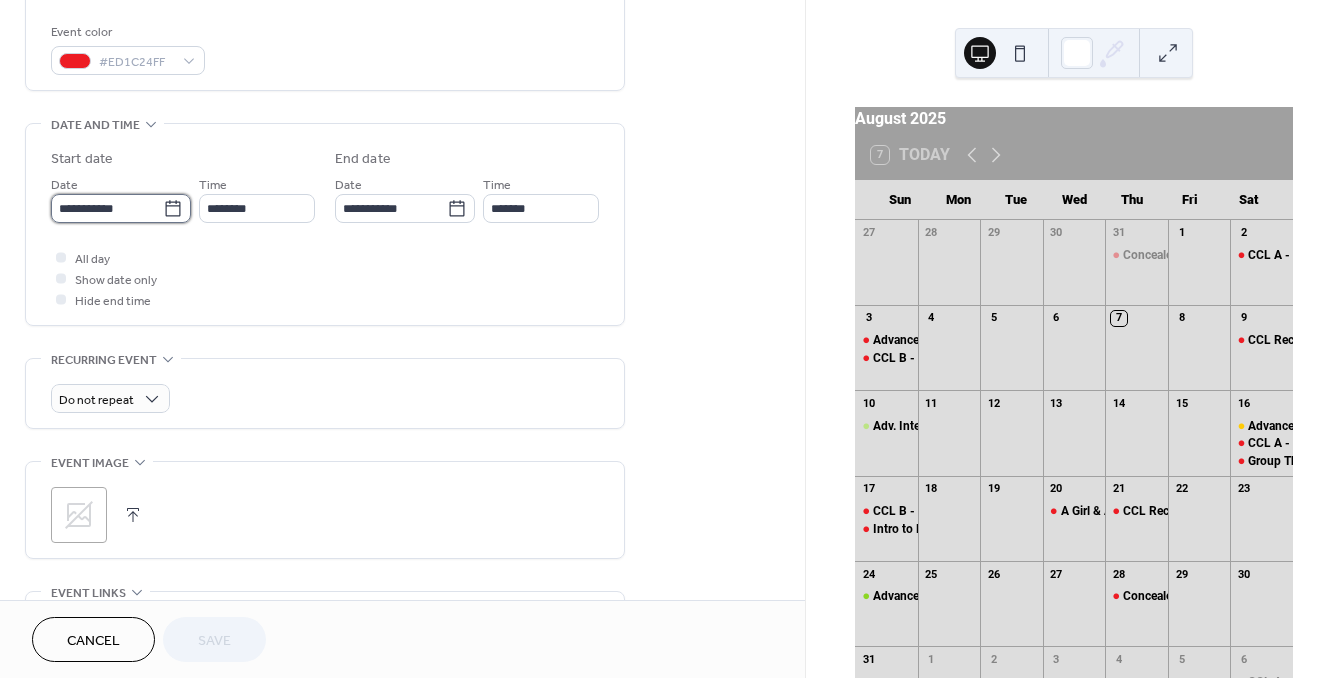 click on "**********" at bounding box center [107, 208] 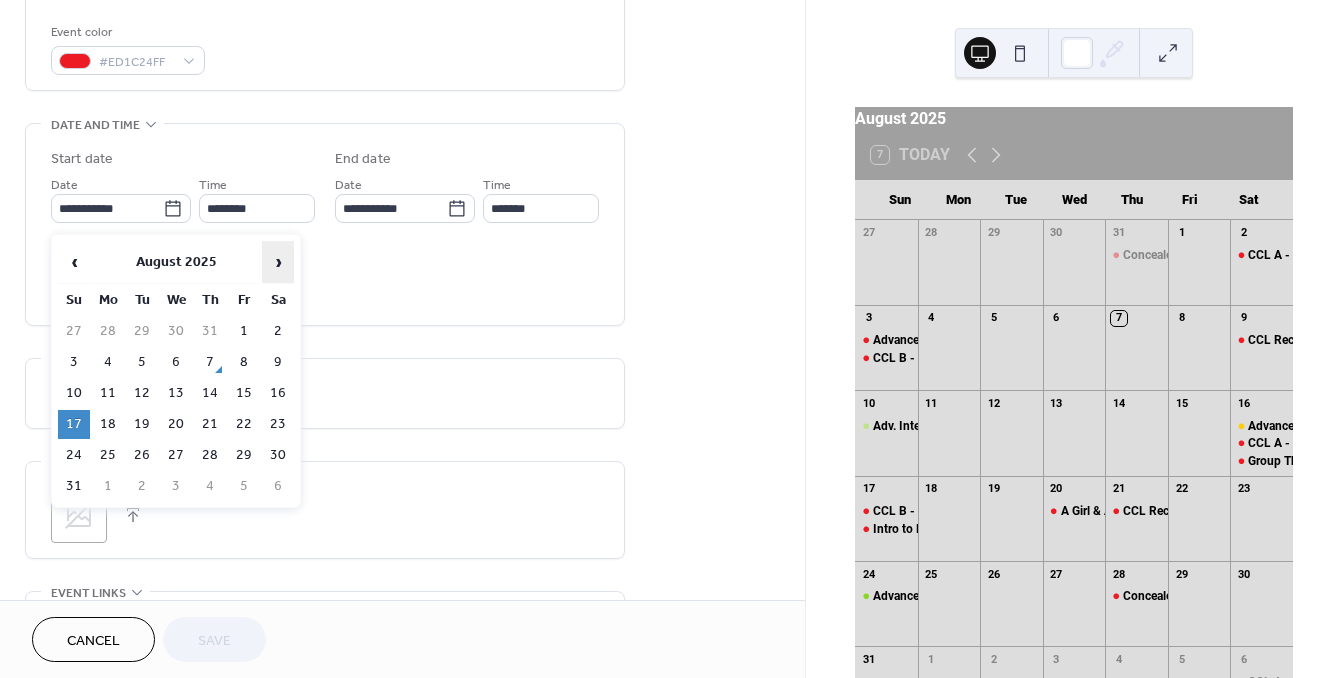 click on "›" at bounding box center [278, 262] 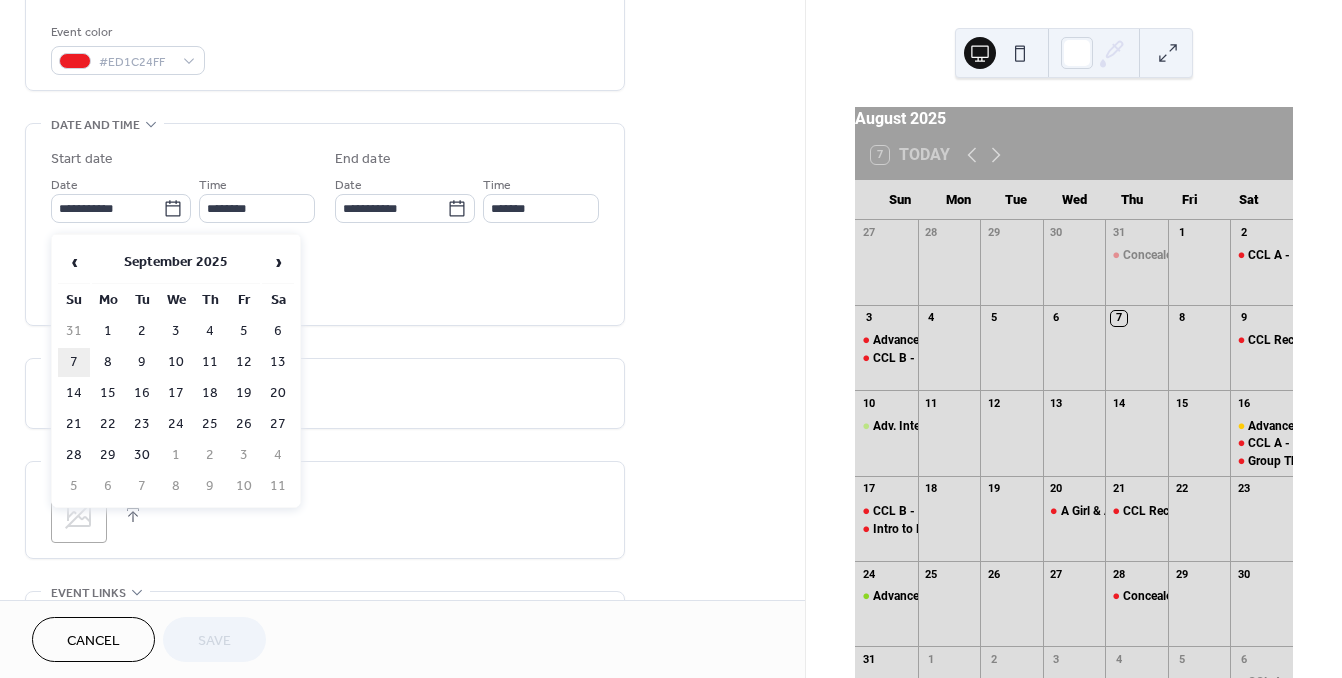 click on "7" at bounding box center [74, 362] 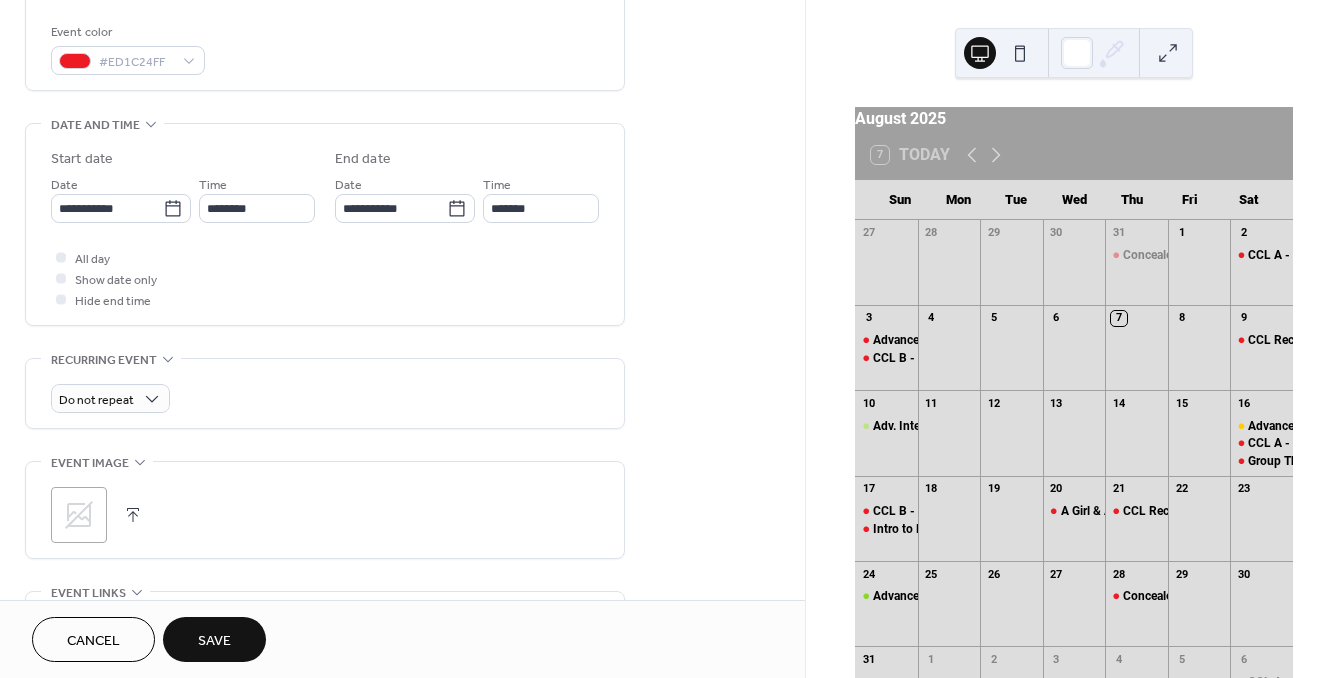 type on "**********" 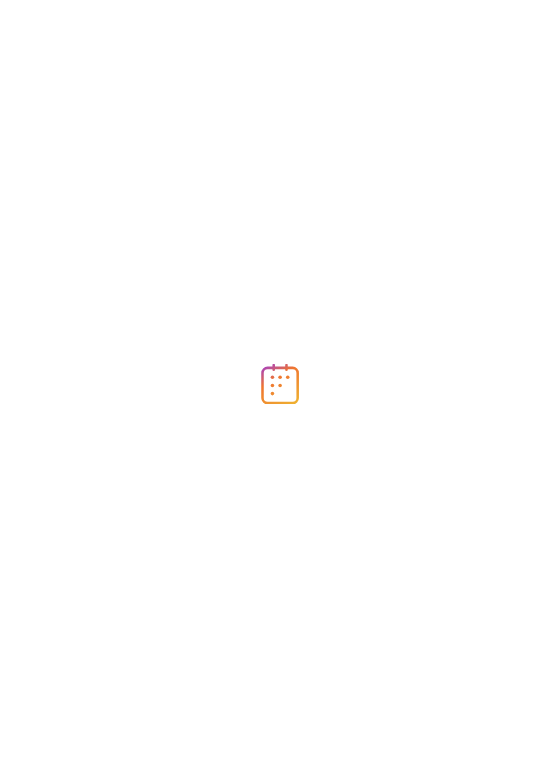 scroll, scrollTop: 0, scrollLeft: 0, axis: both 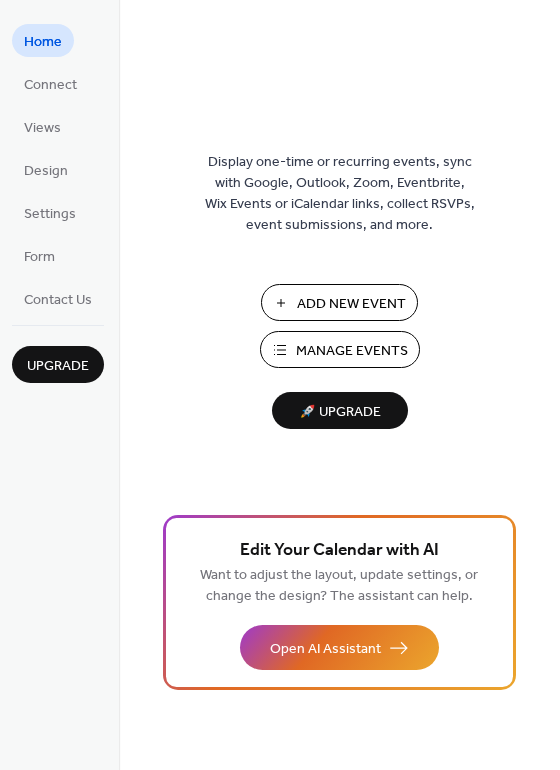 click on "Manage Events" at bounding box center (352, 351) 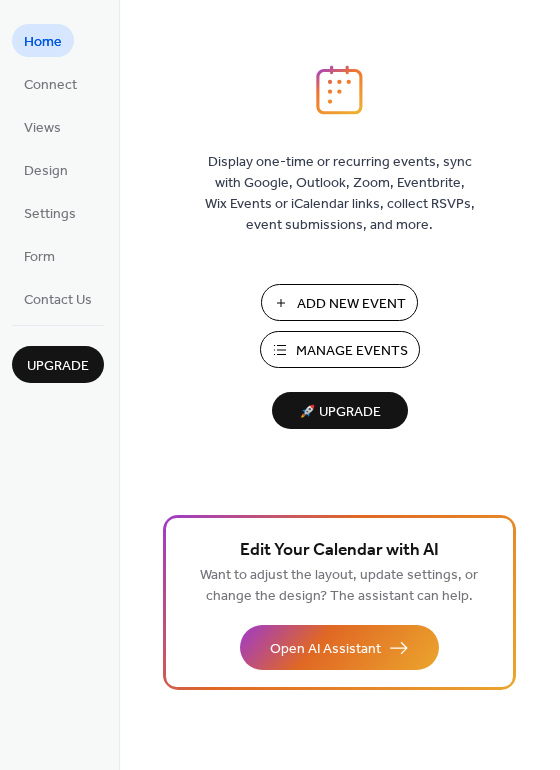 click on "Manage Events" at bounding box center [352, 351] 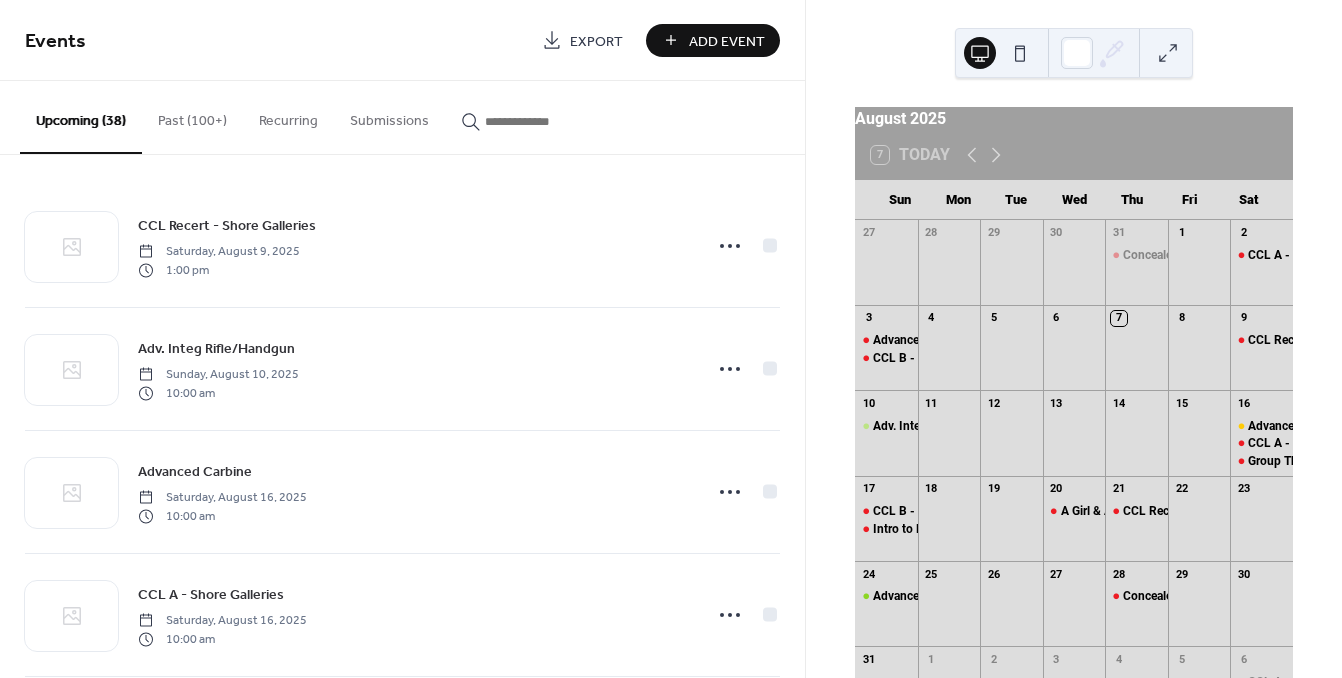scroll, scrollTop: 0, scrollLeft: 0, axis: both 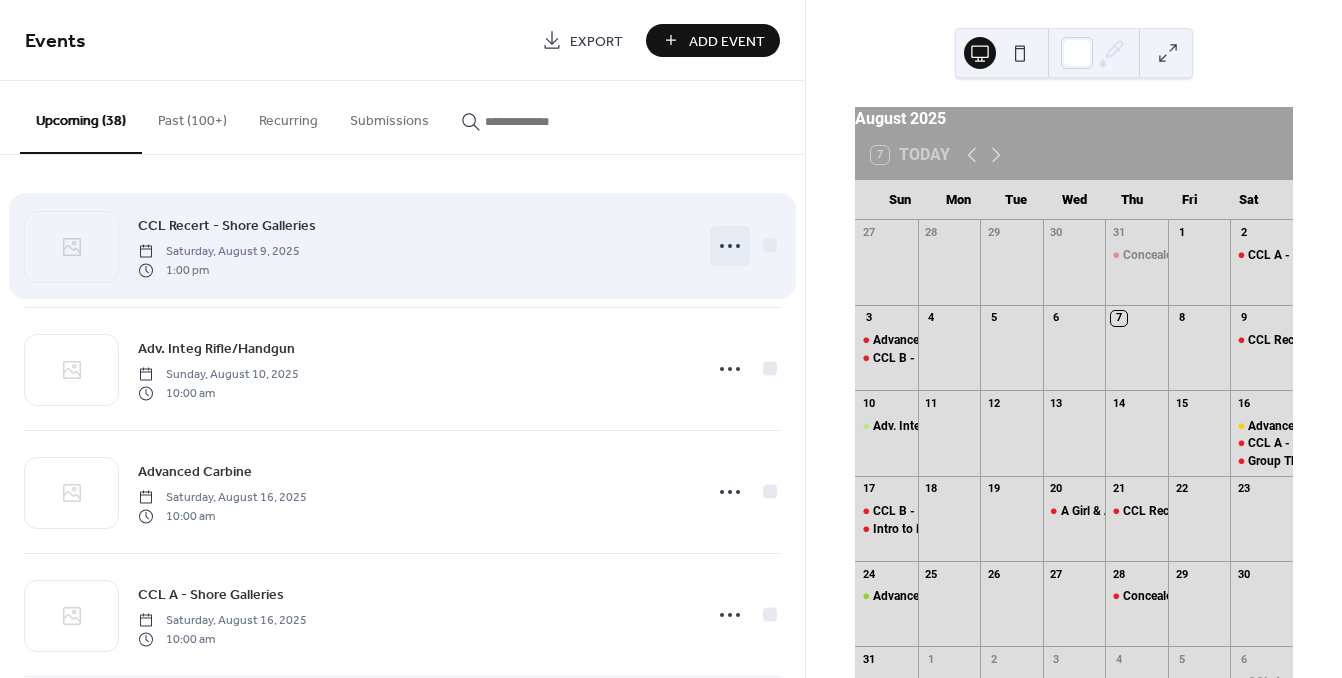 click 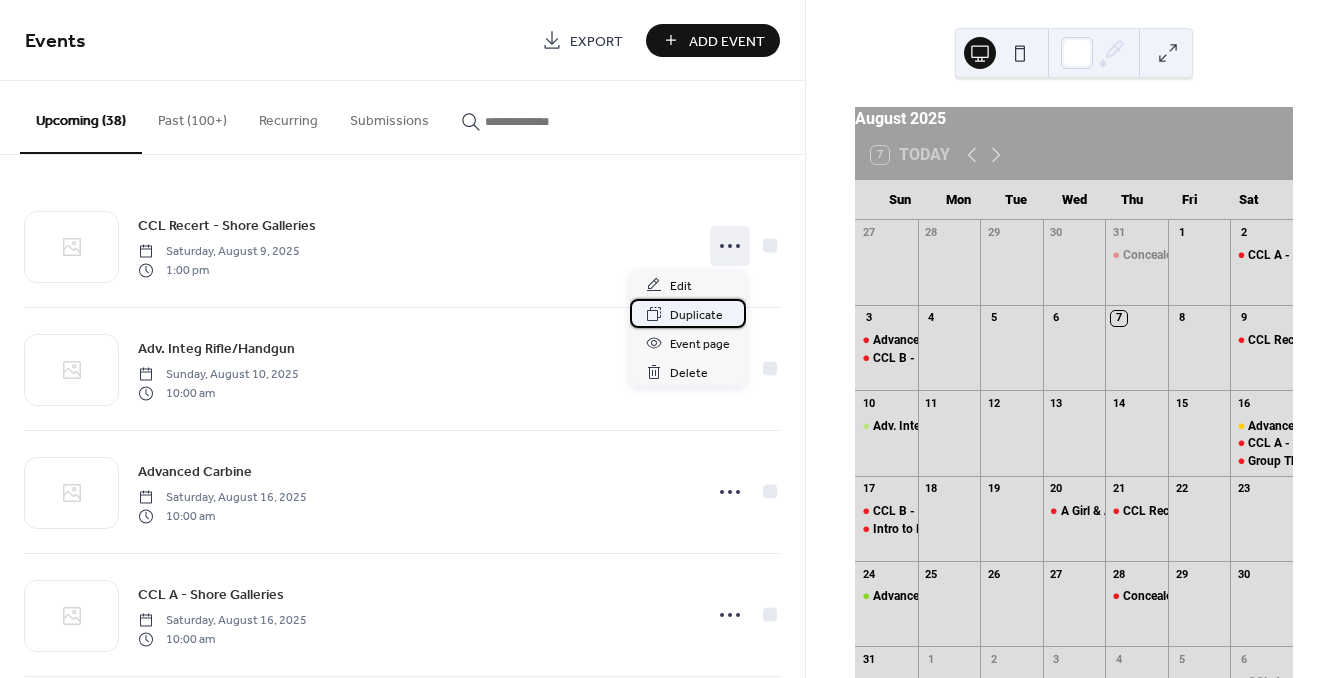 click on "Duplicate" at bounding box center (696, 315) 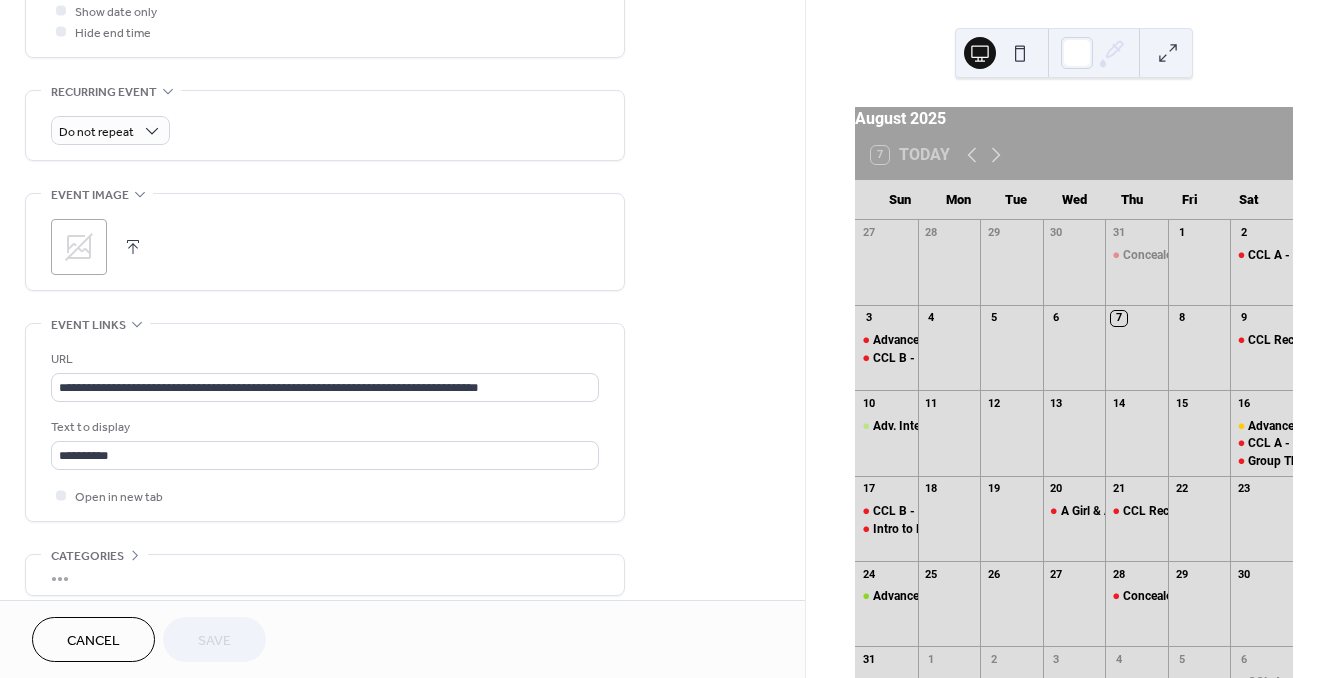 scroll, scrollTop: 829, scrollLeft: 0, axis: vertical 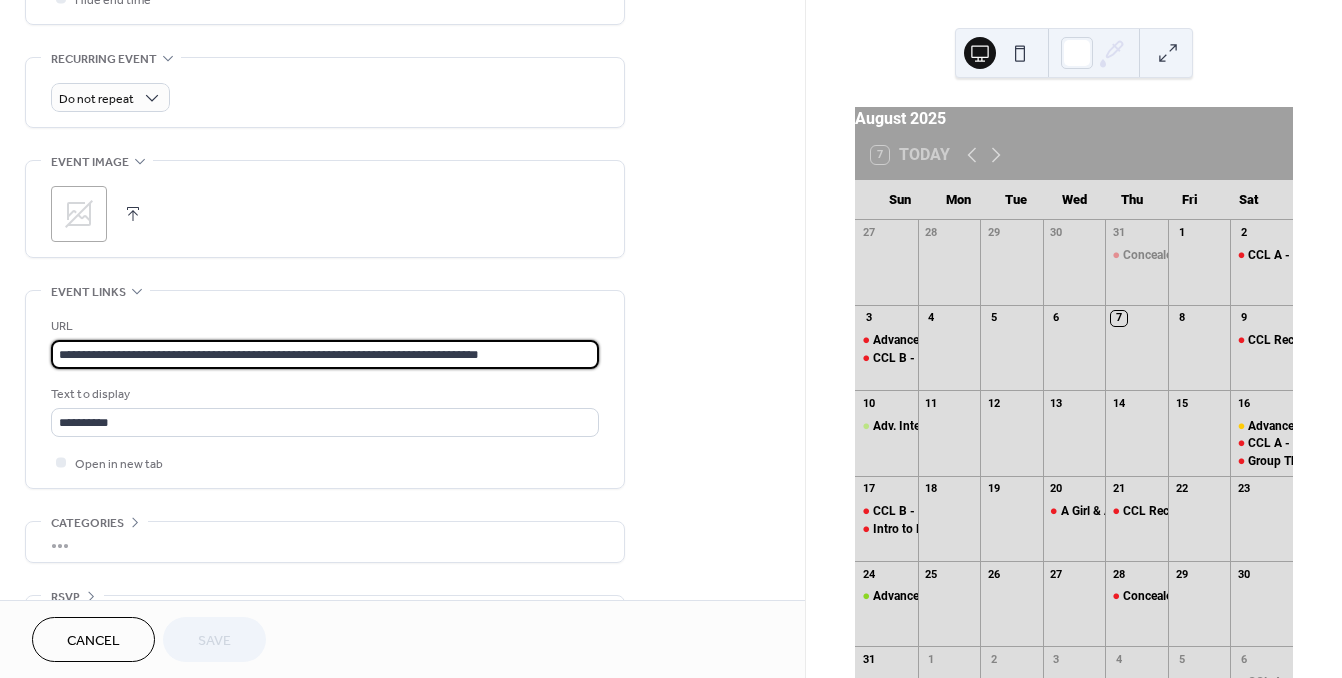 click on "**********" at bounding box center [325, 354] 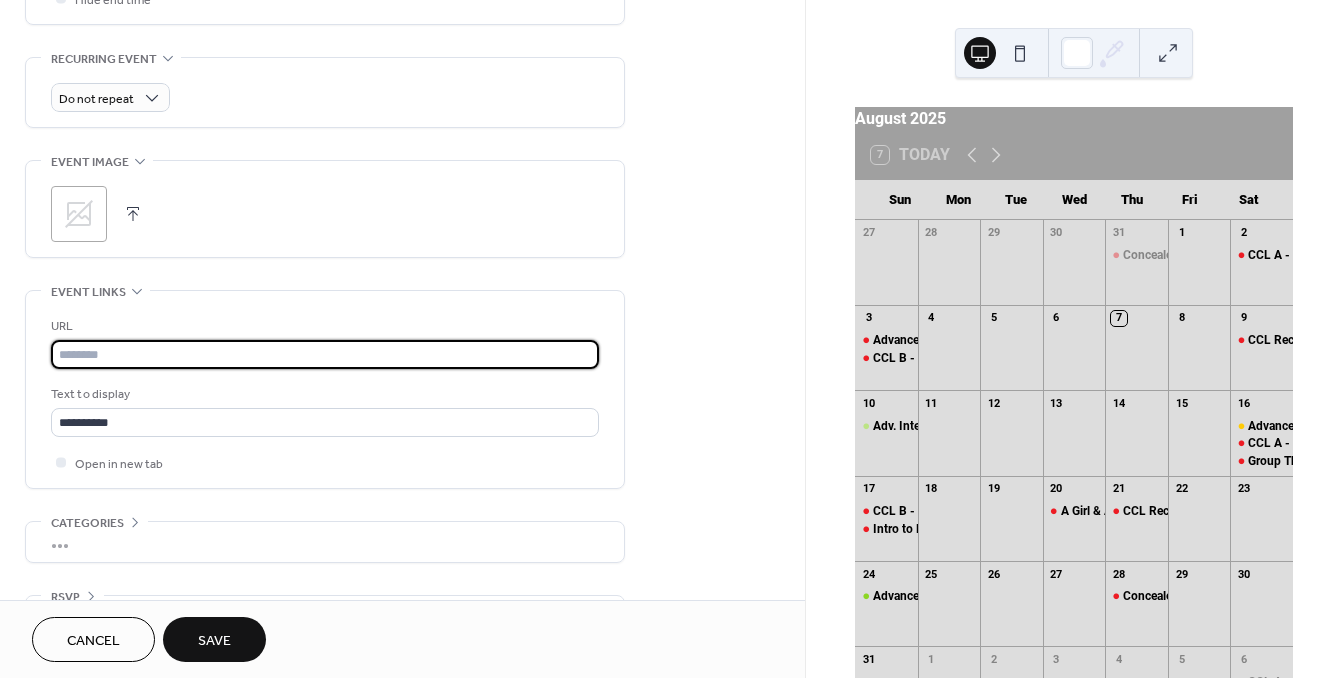 paste on "**********" 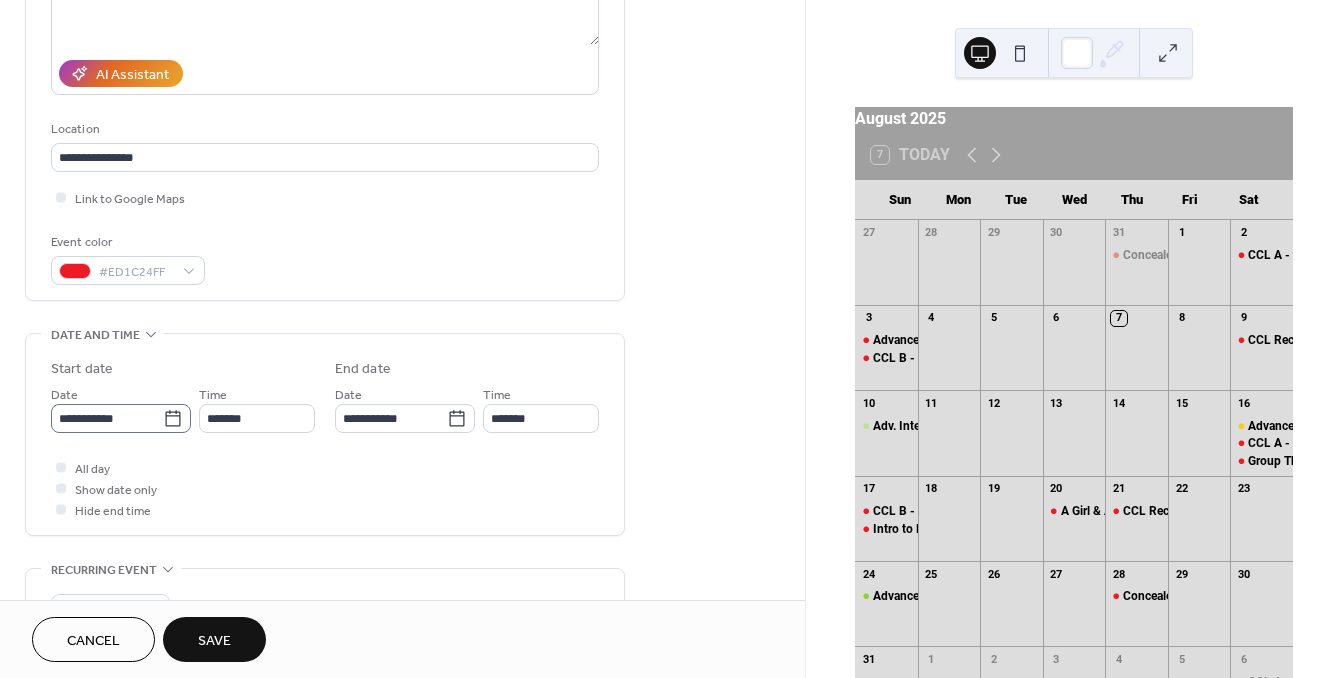 scroll, scrollTop: 317, scrollLeft: 0, axis: vertical 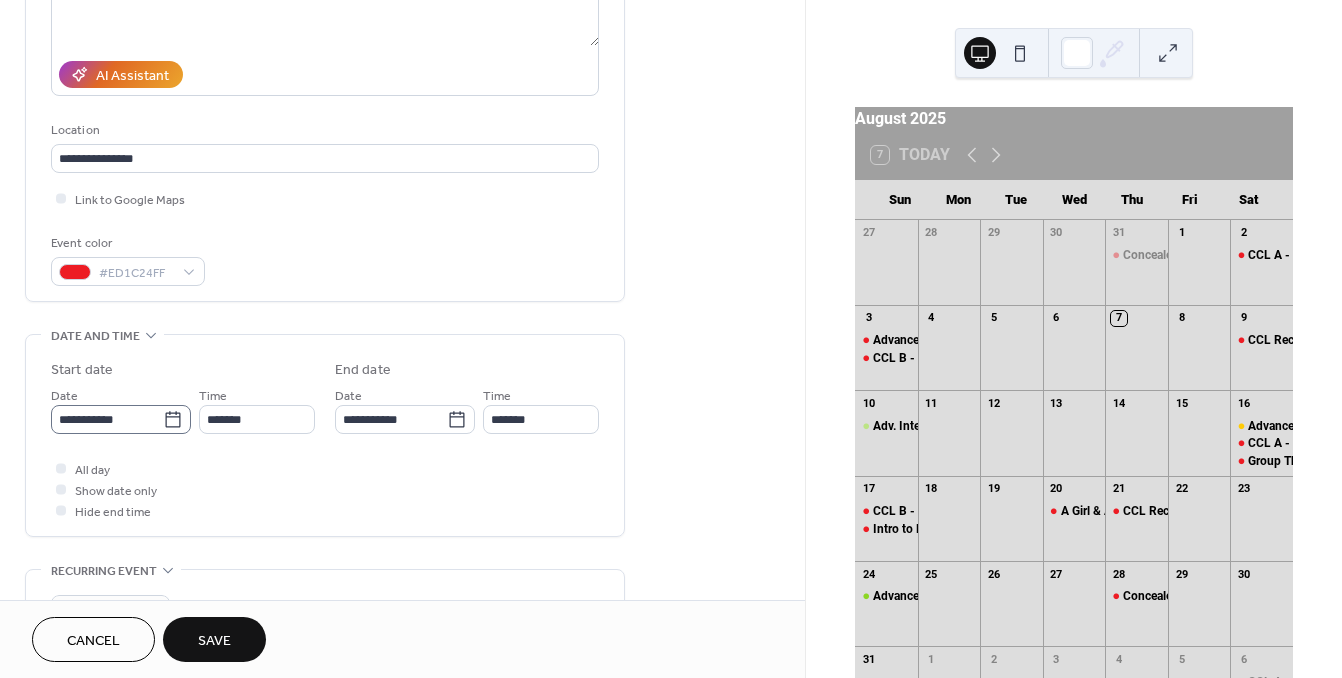 type on "**********" 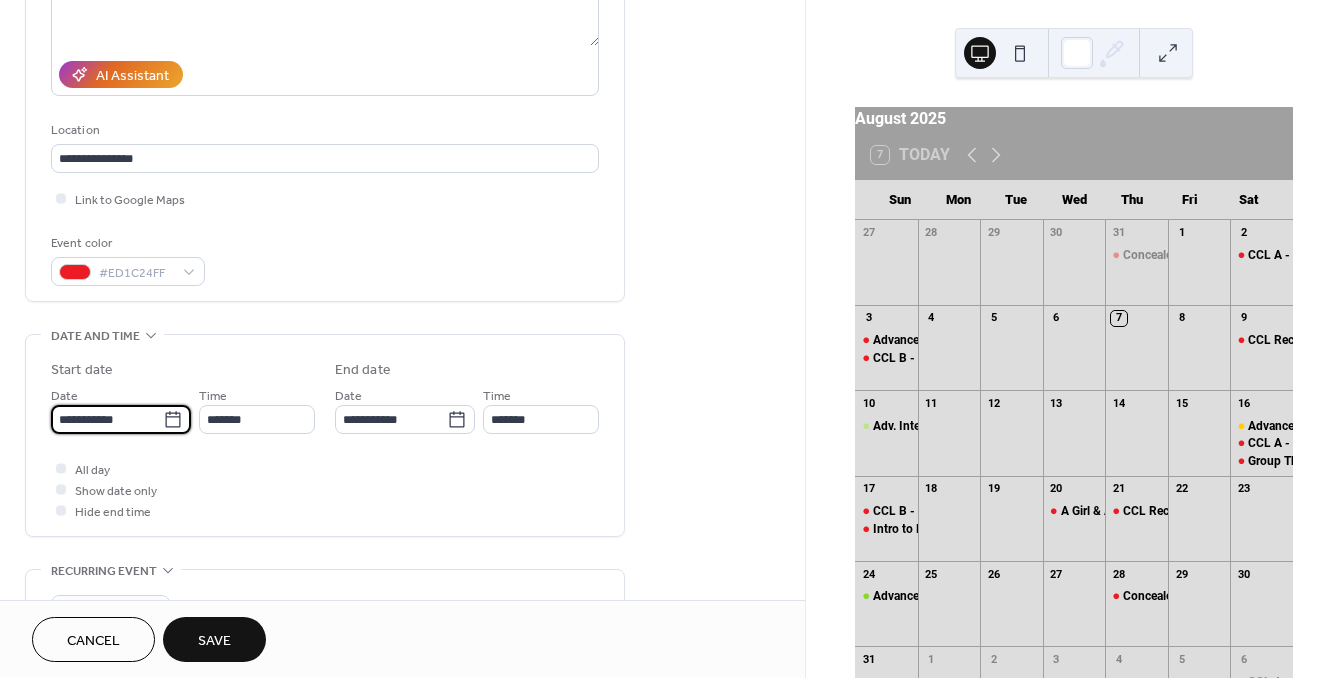 click on "**********" at bounding box center [107, 419] 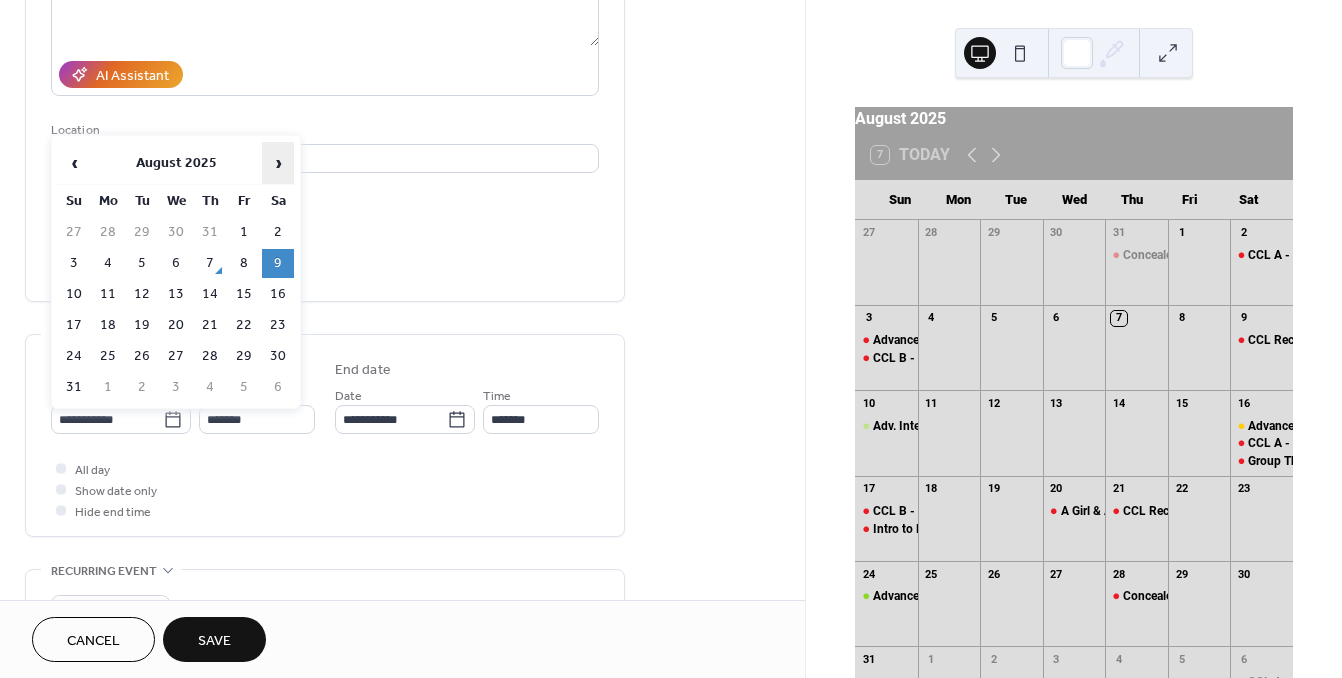 click on "›" at bounding box center (278, 163) 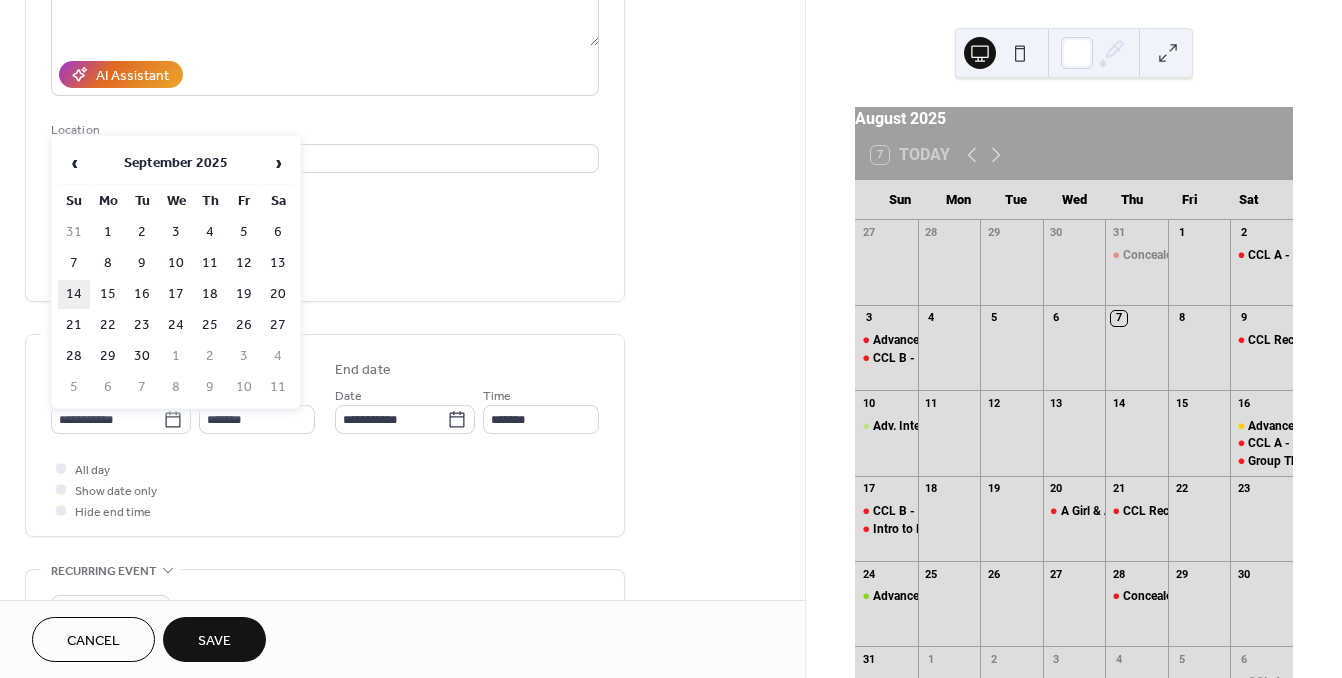click on "14" at bounding box center (74, 294) 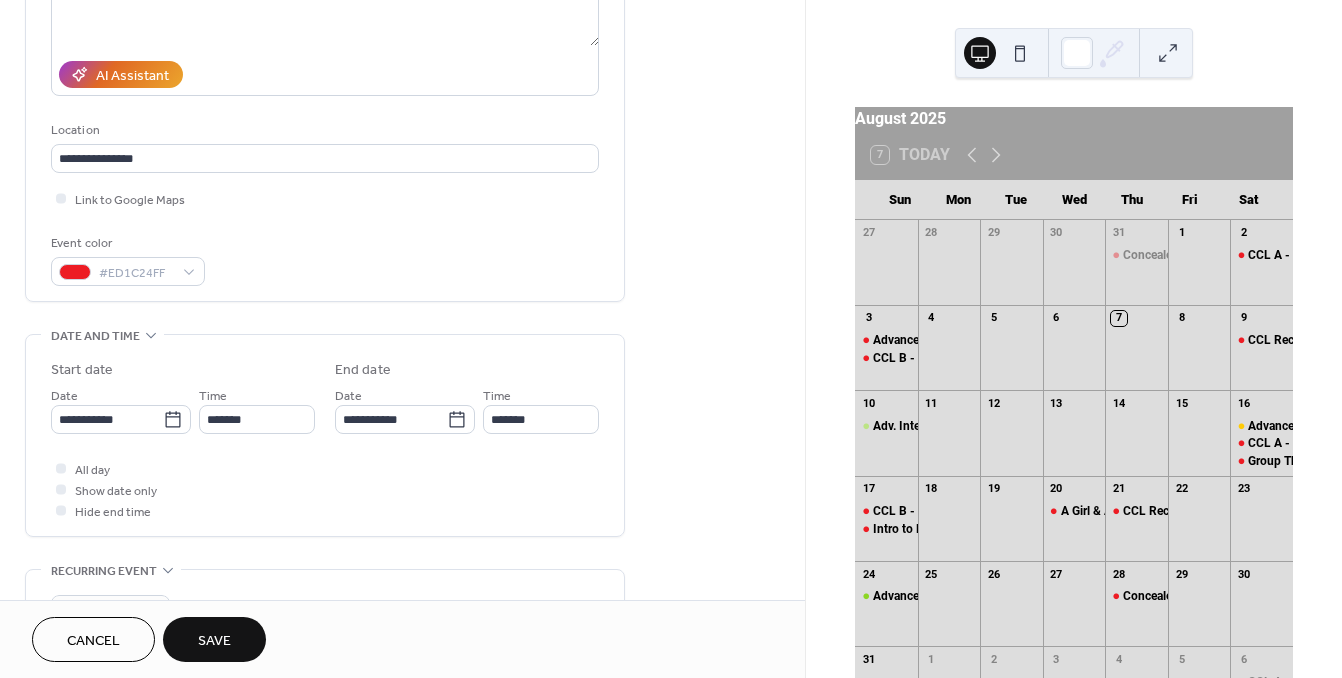 click on "Save" at bounding box center (214, 639) 